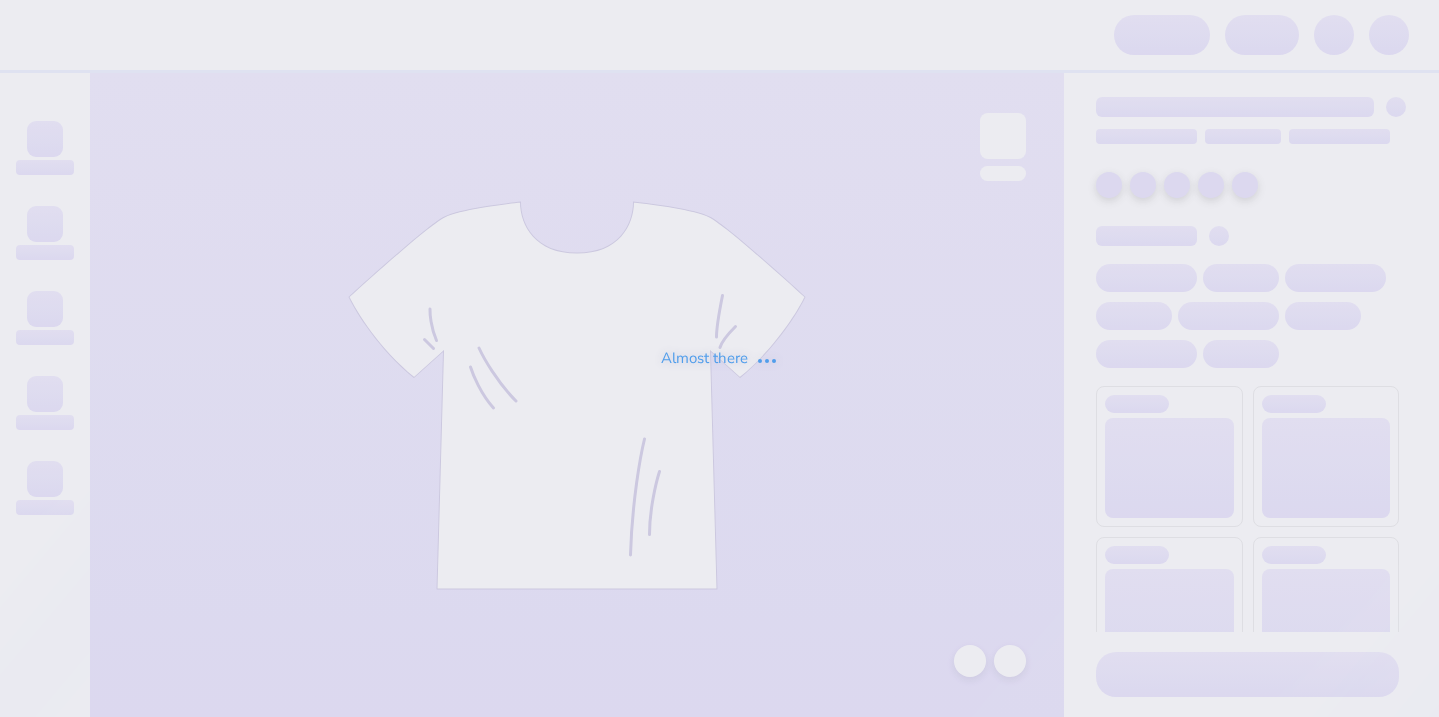 scroll, scrollTop: 0, scrollLeft: 0, axis: both 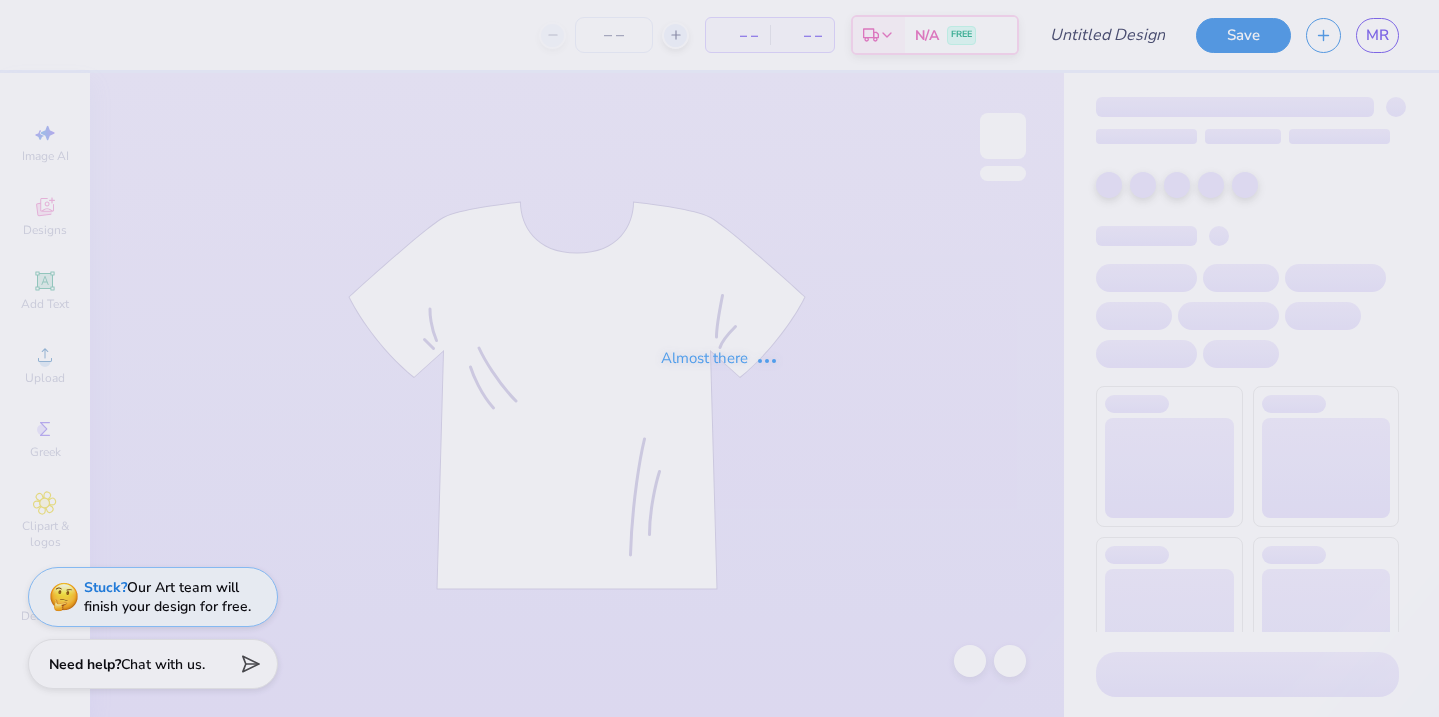 type on "Pink mockneck" 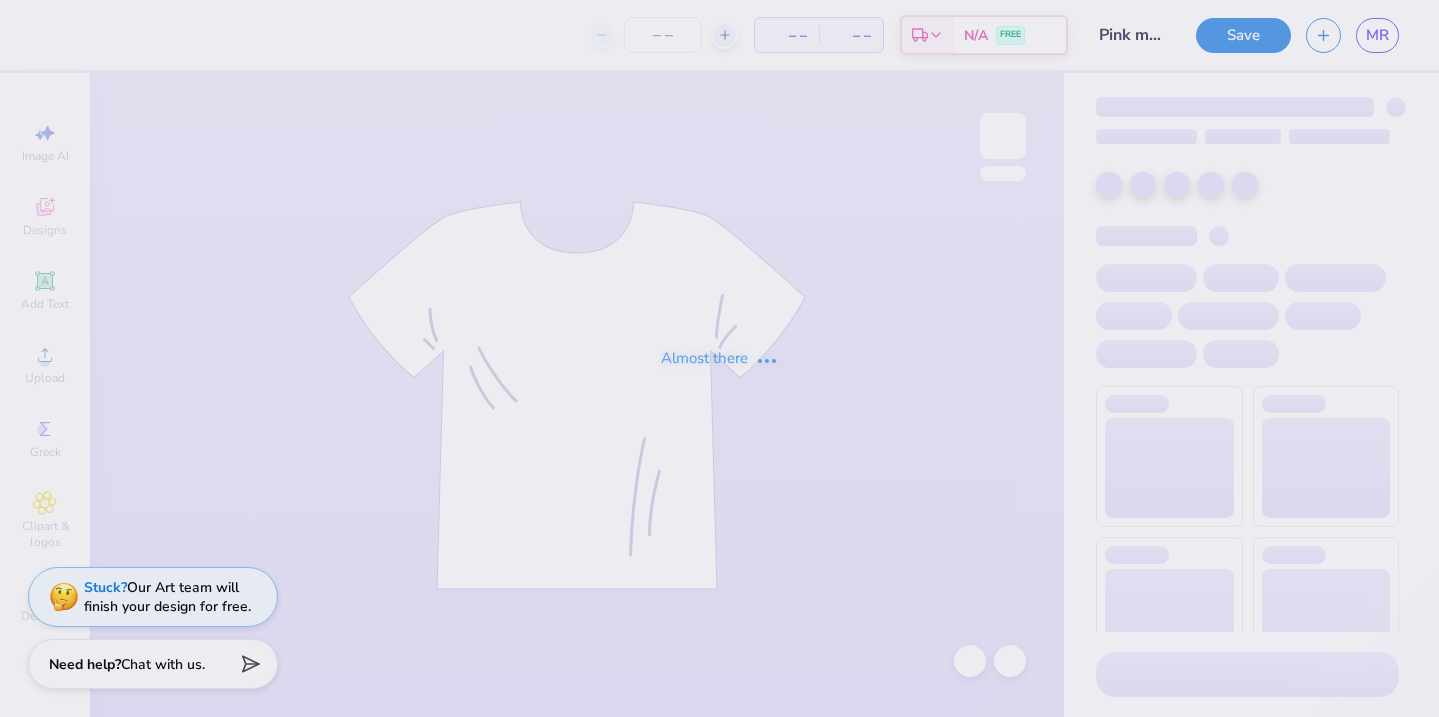 type on "50" 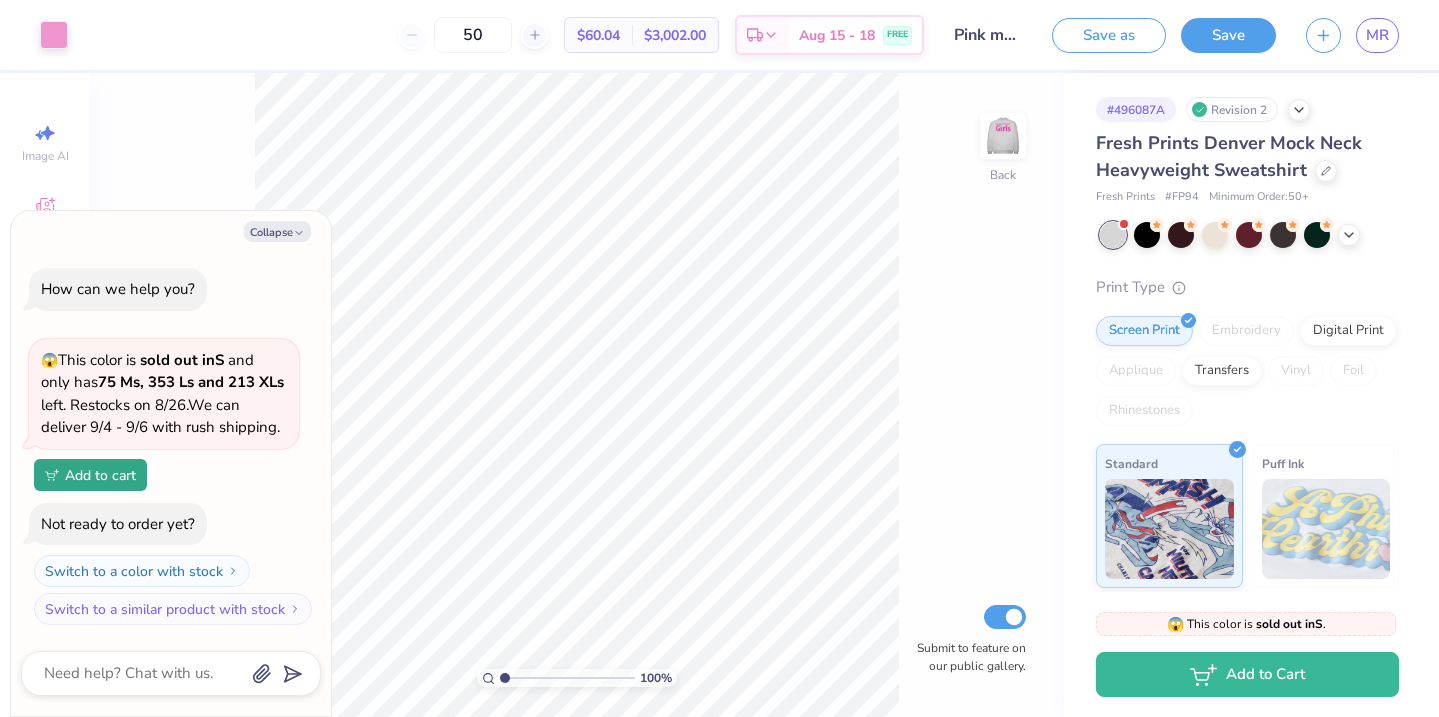 type on "x" 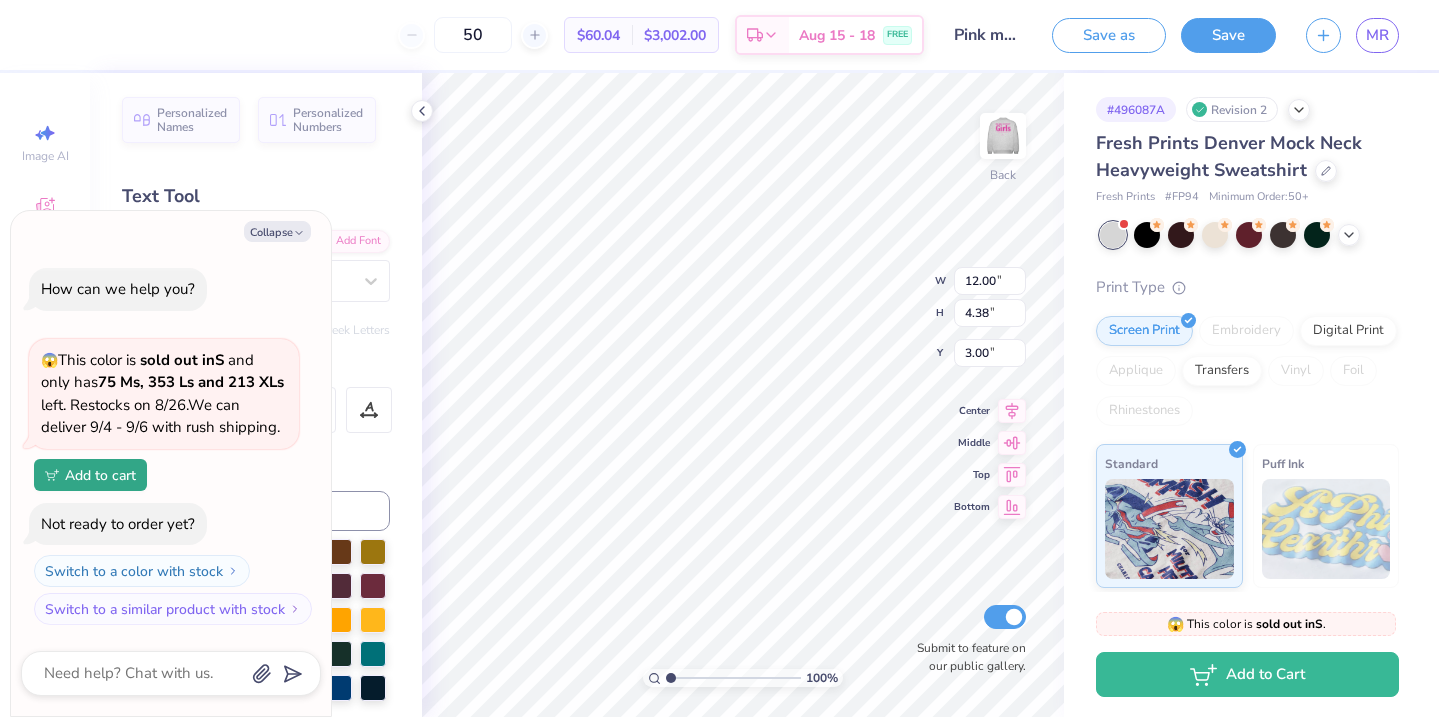 click at bounding box center (171, 673) 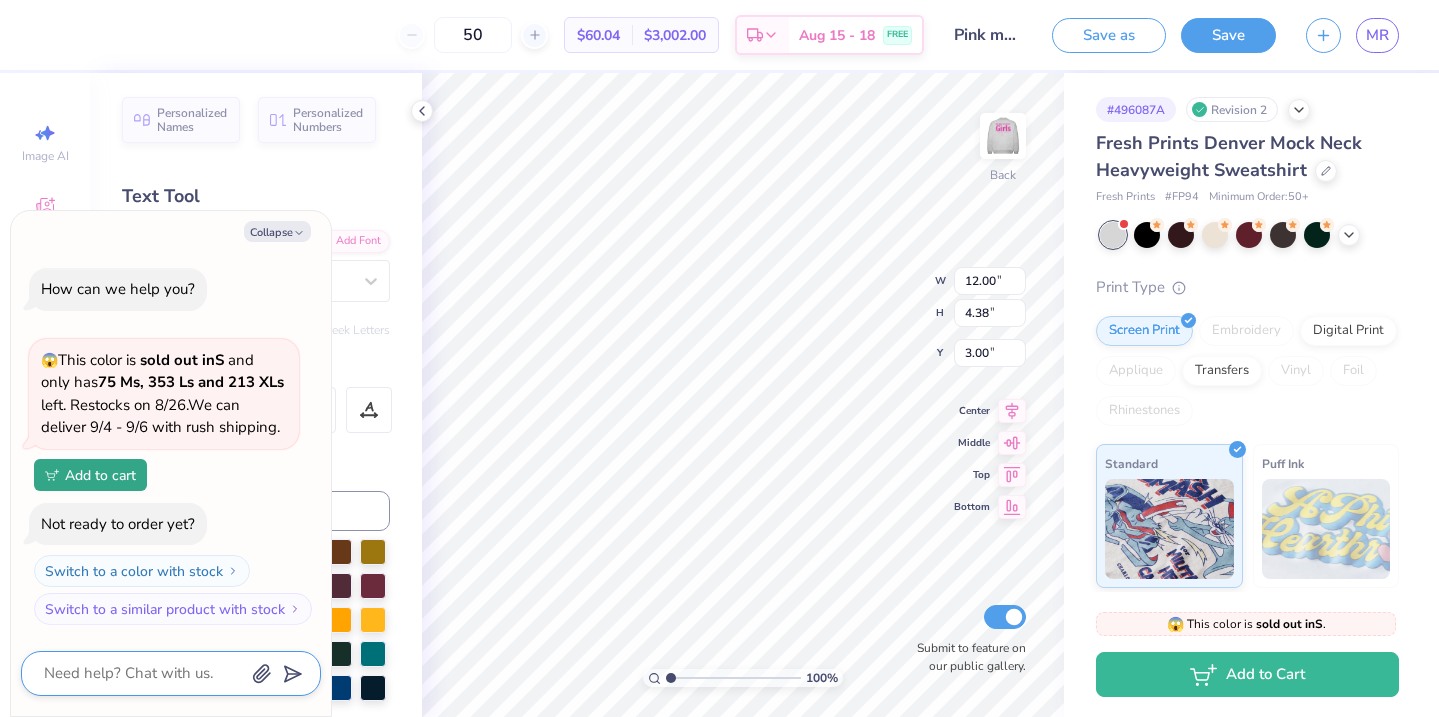 click at bounding box center [143, 673] 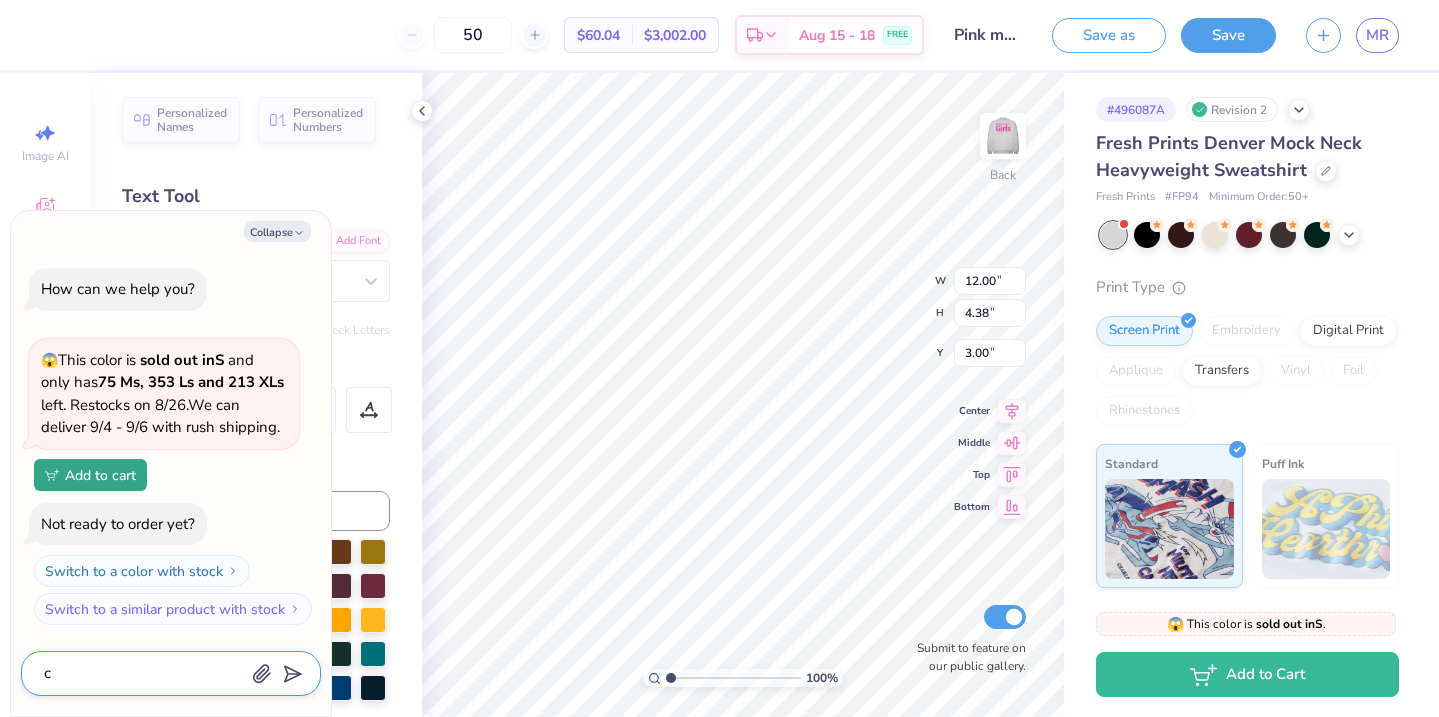 type on "cn" 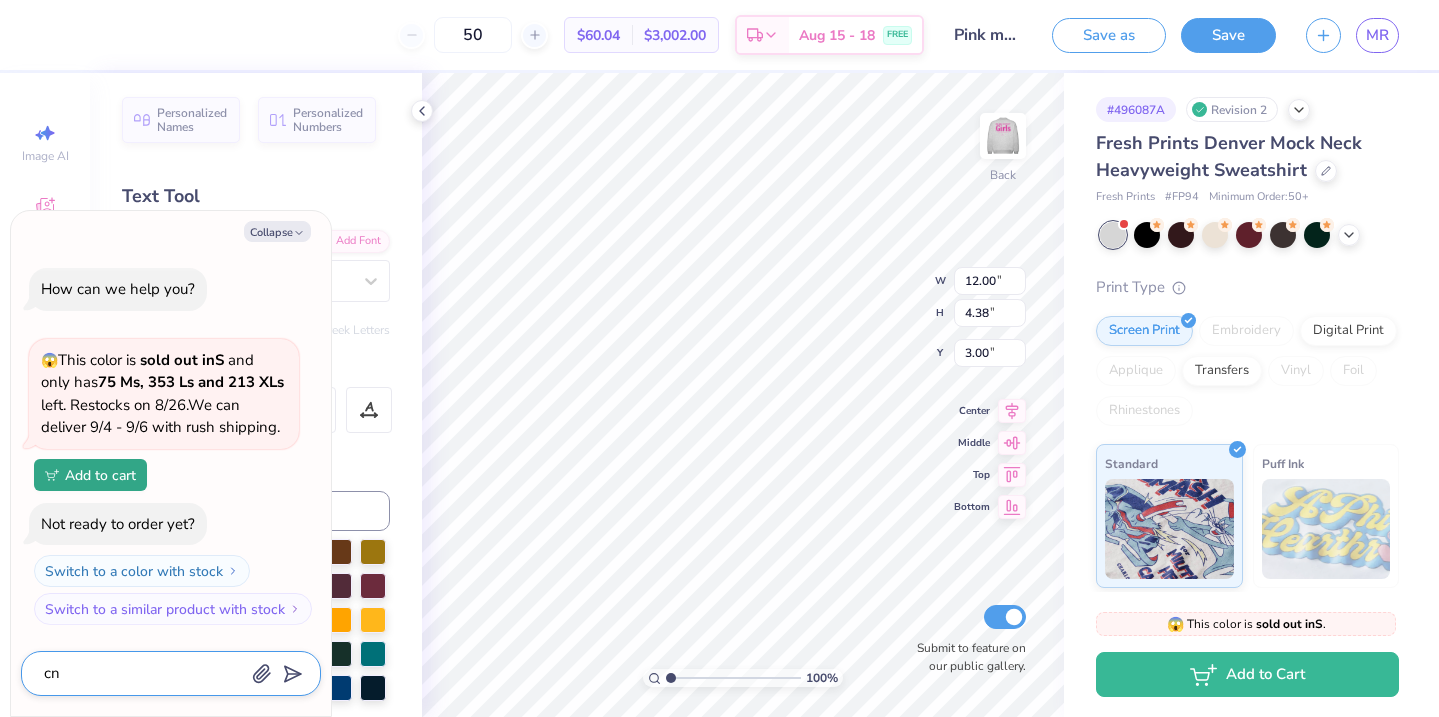 type on "cn" 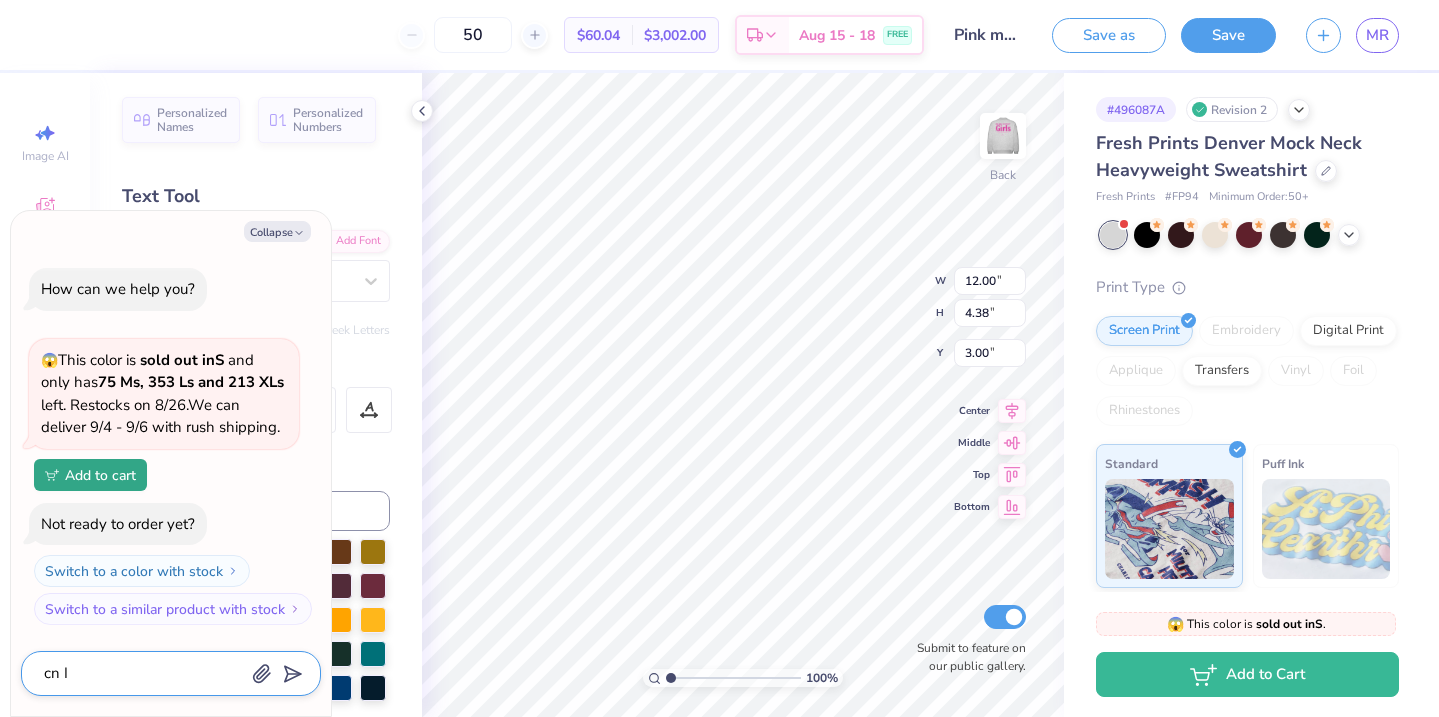type on "cn I" 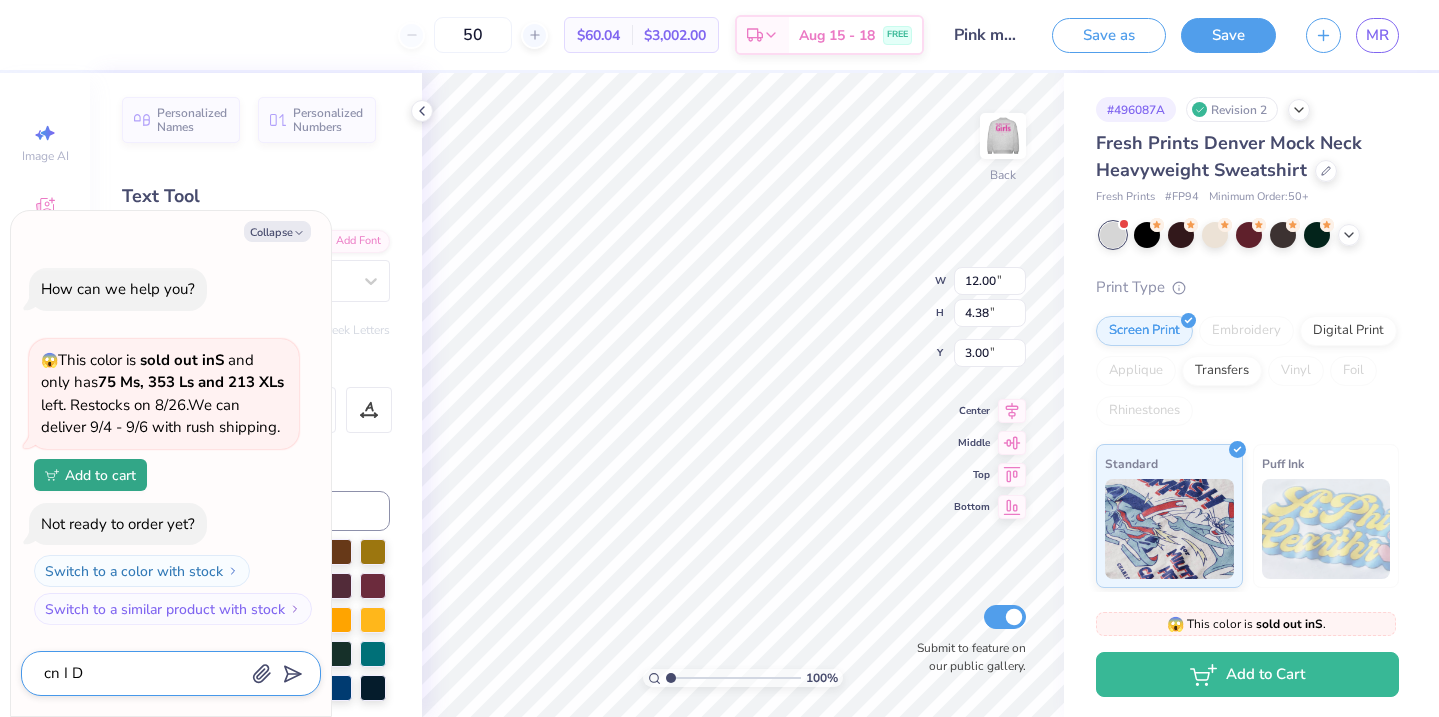 type on "cn I" 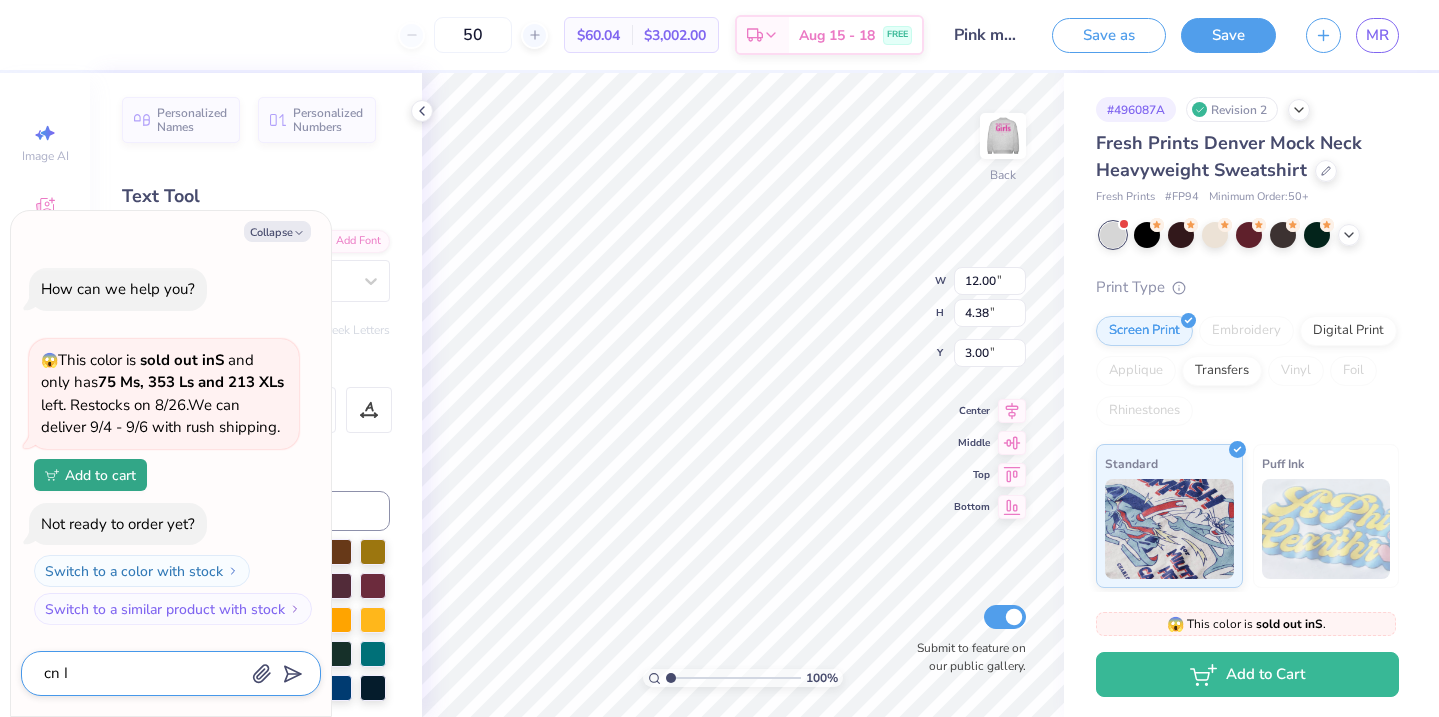 type on "cn I" 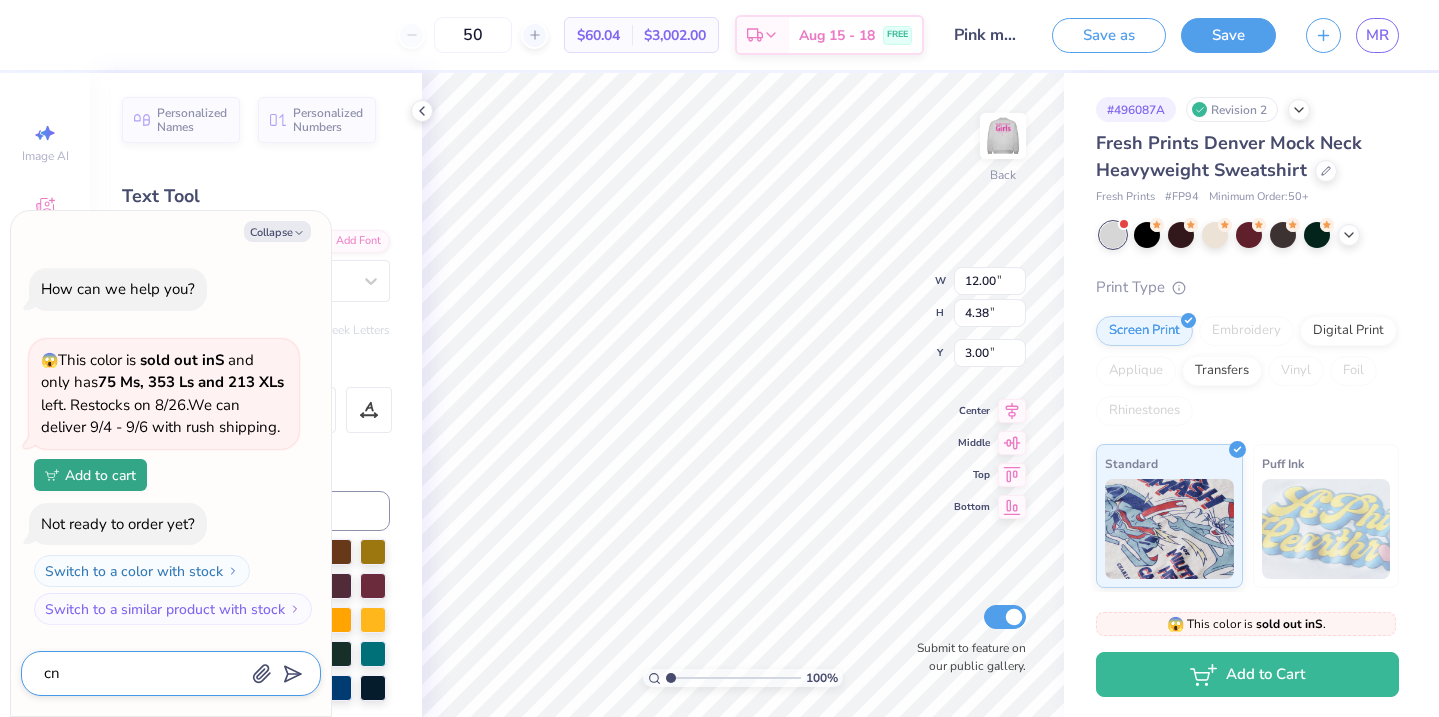 type on "cn" 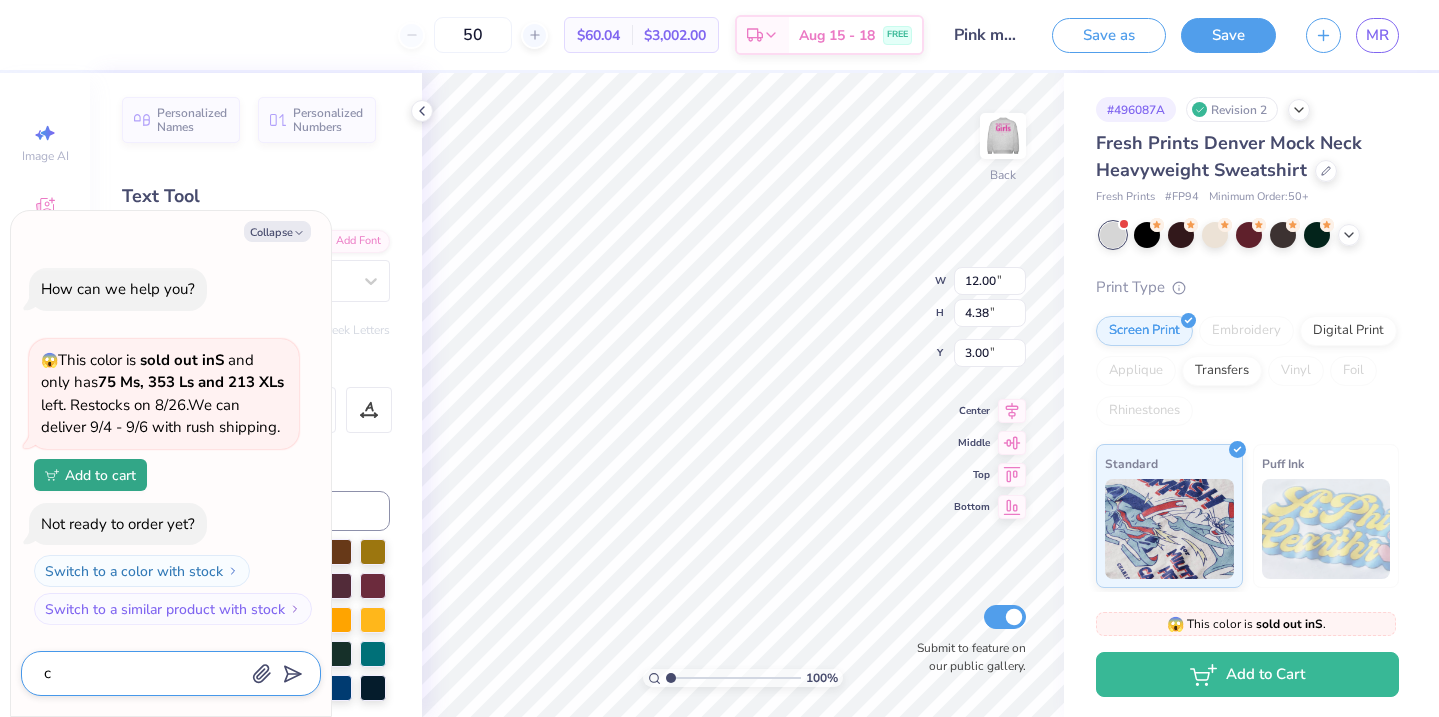 type on "ca" 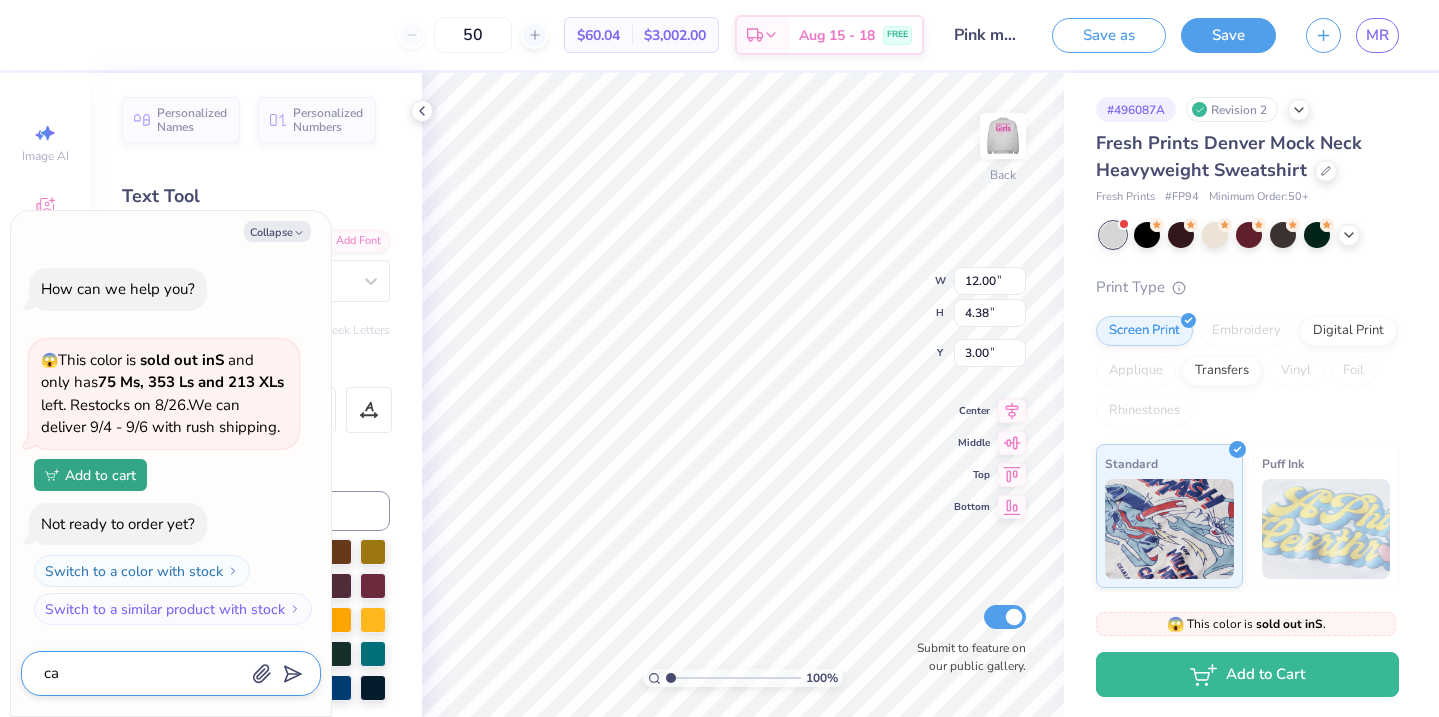 type on "can" 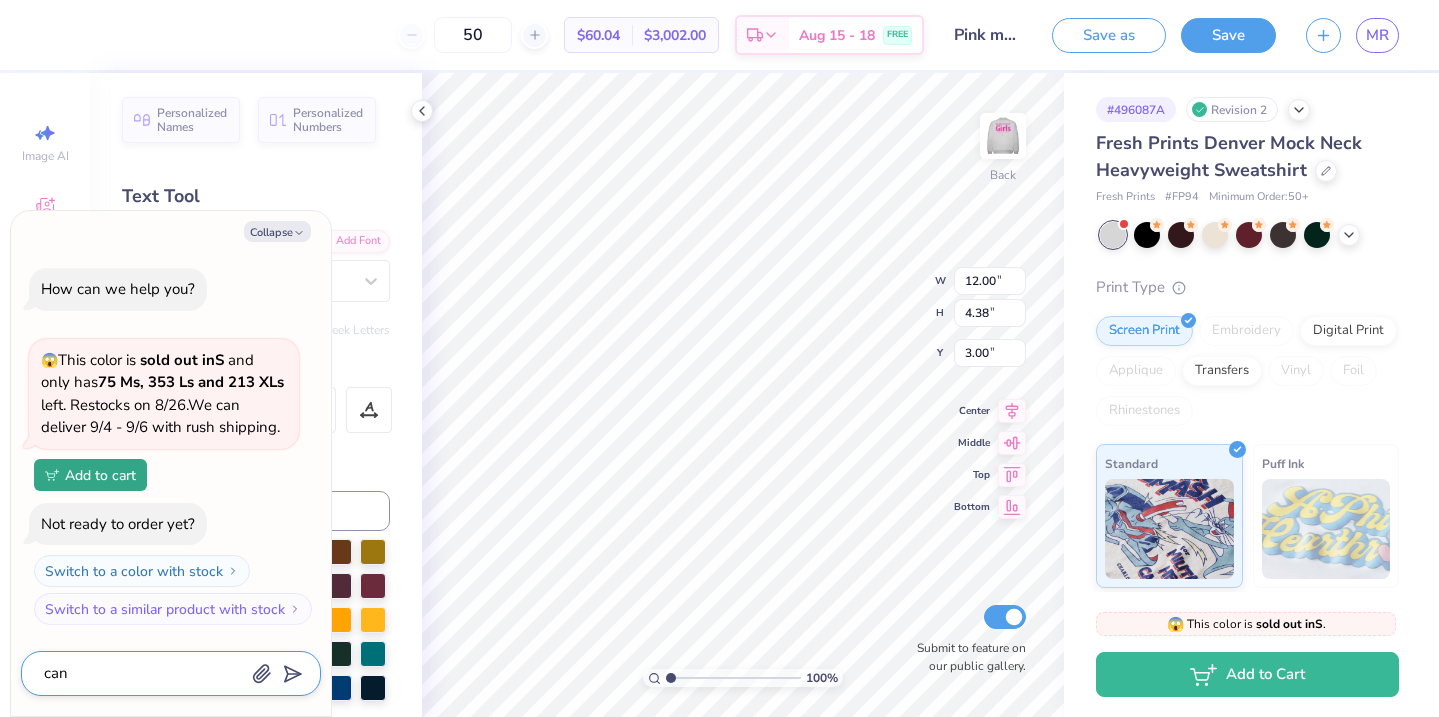 type on "can" 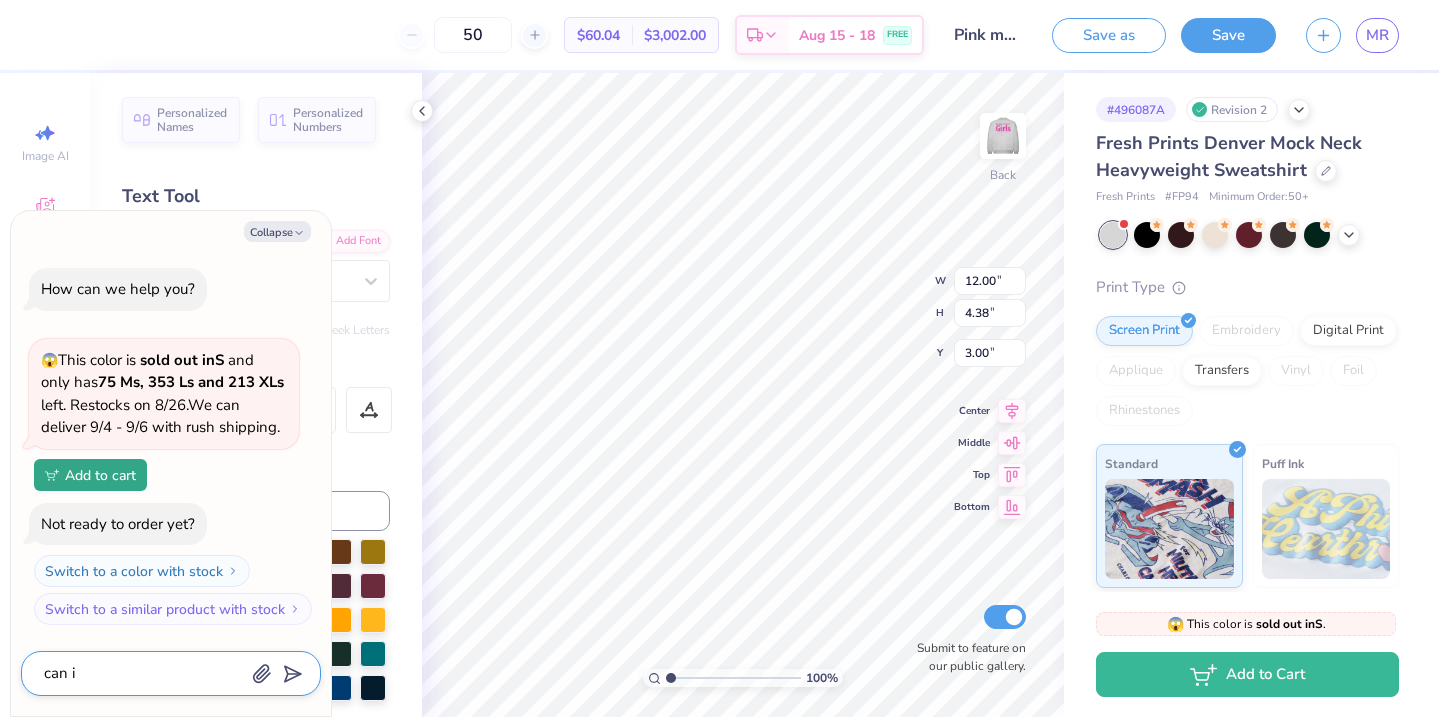 type on "can i" 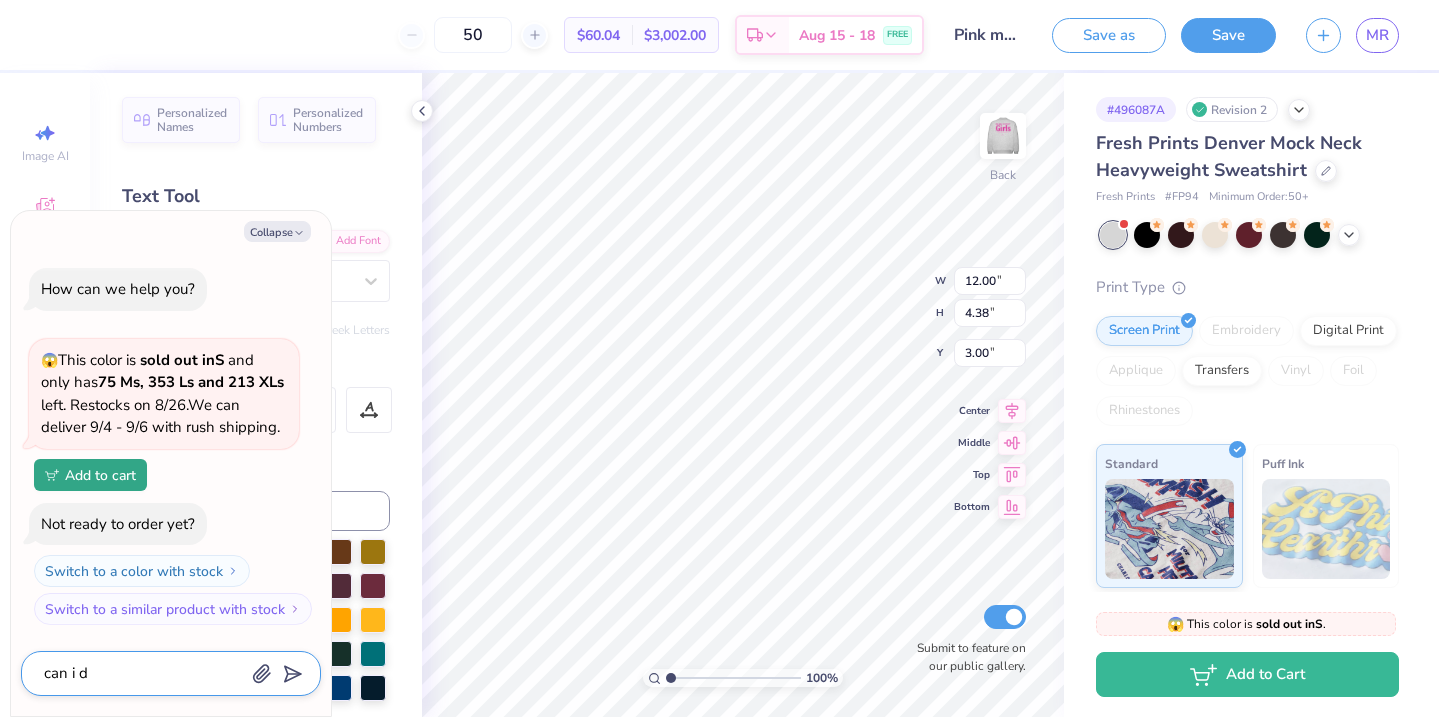 type on "can i do" 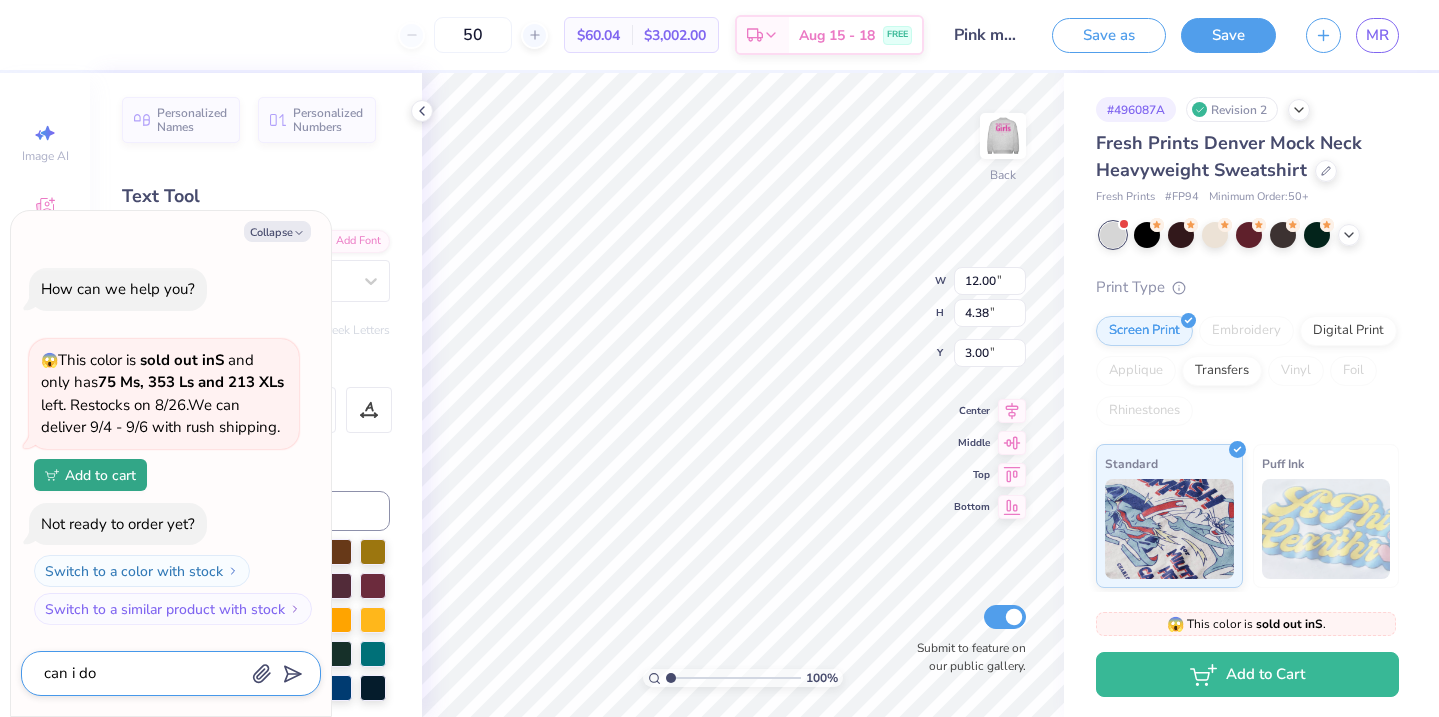 type on "can i do" 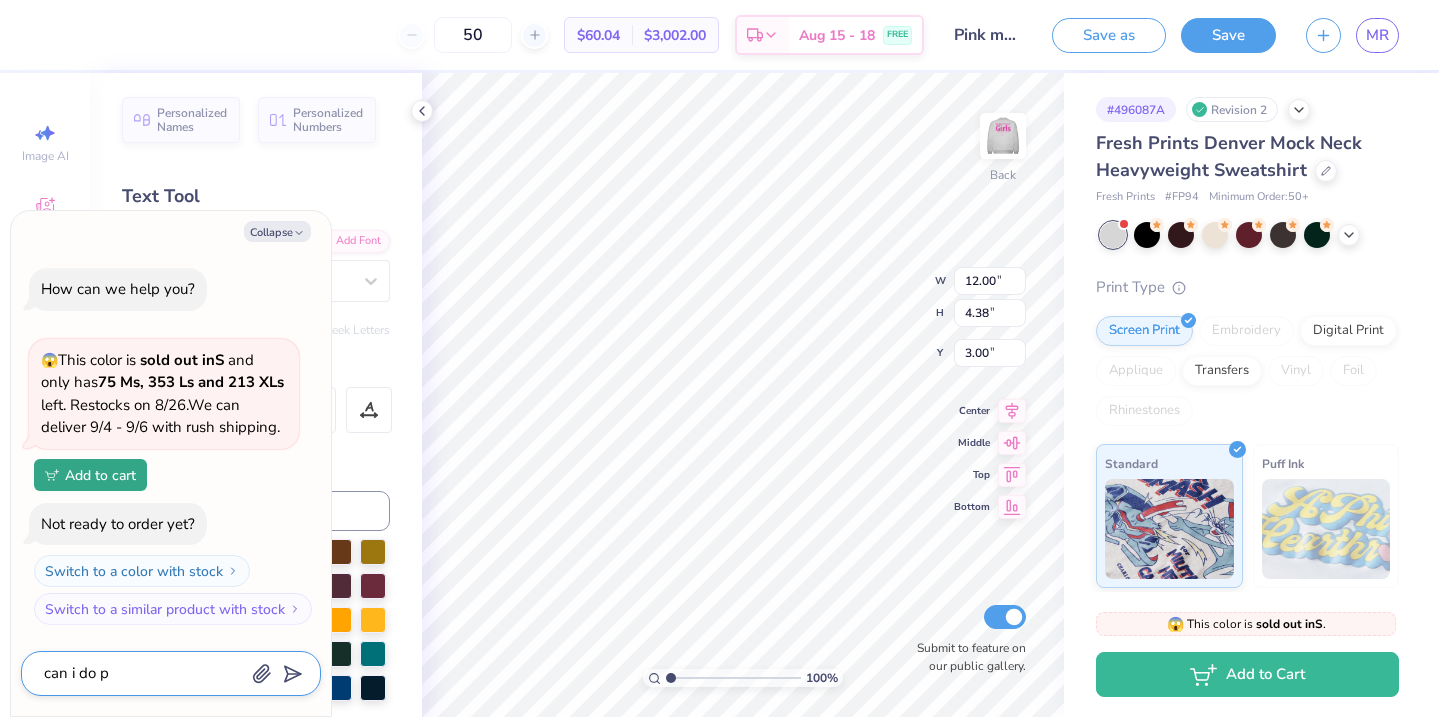 type on "can i do po" 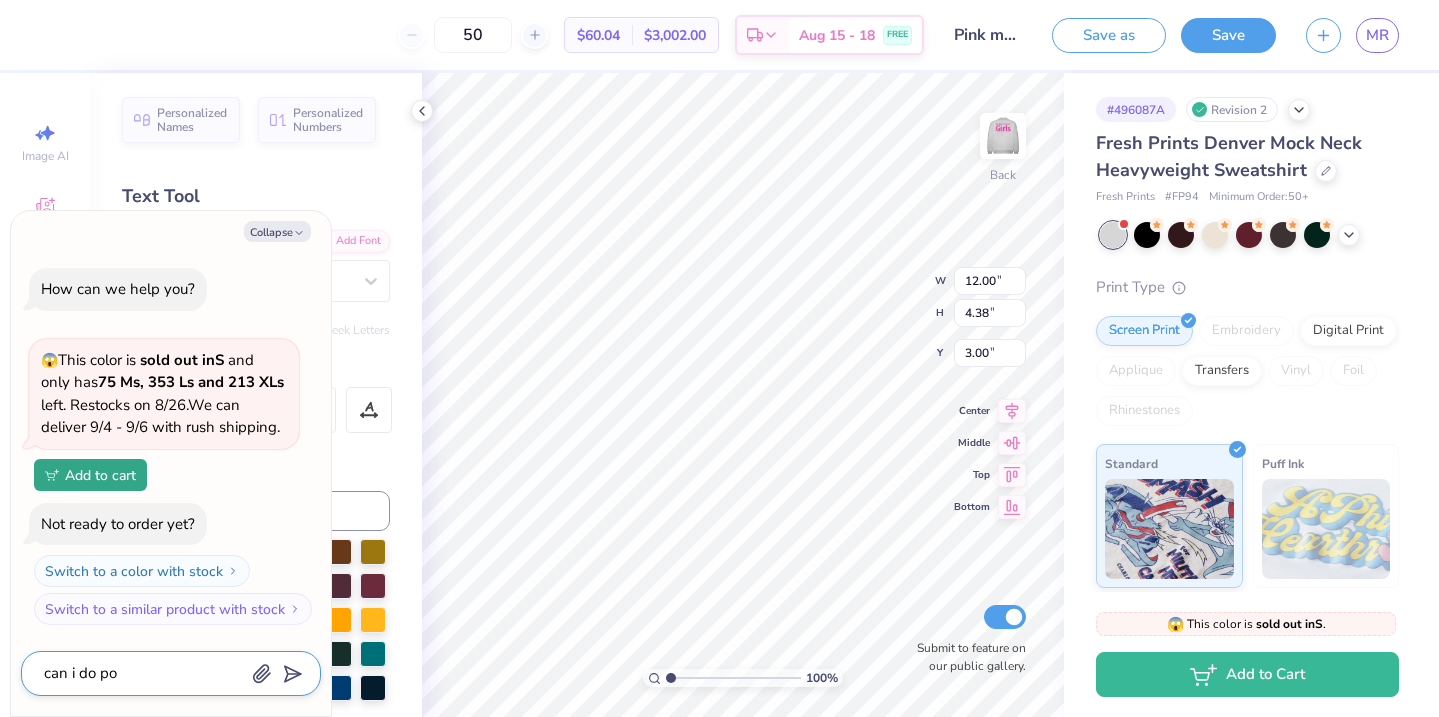 type on "can i do pol" 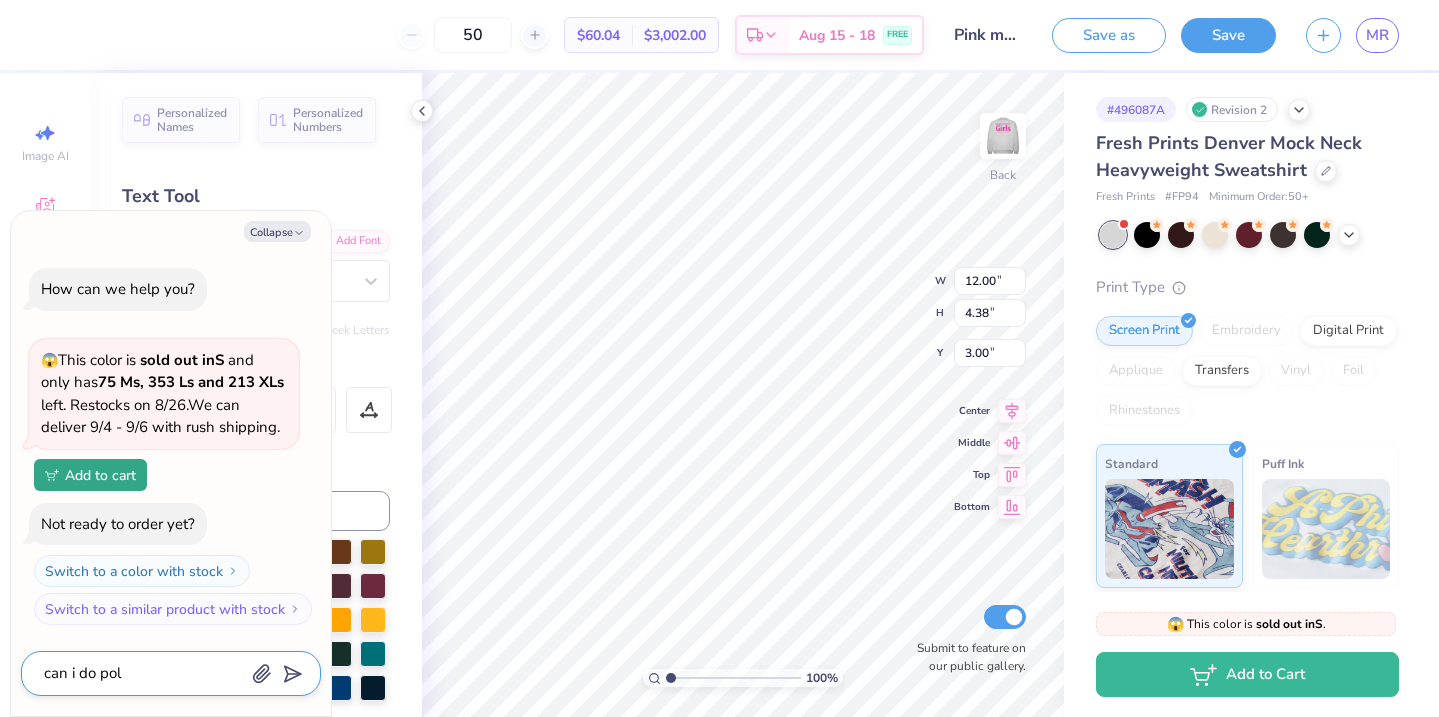 type on "can i do polk" 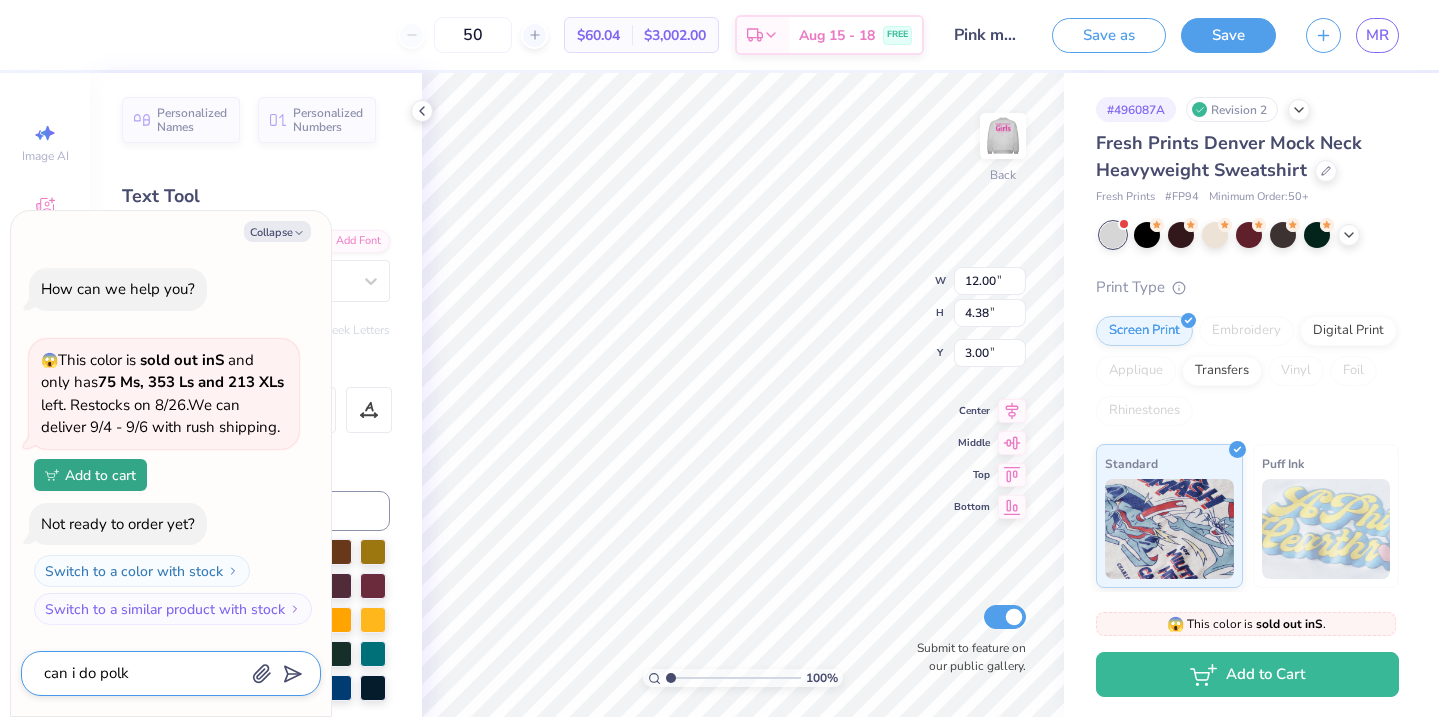 type on "can i do polka" 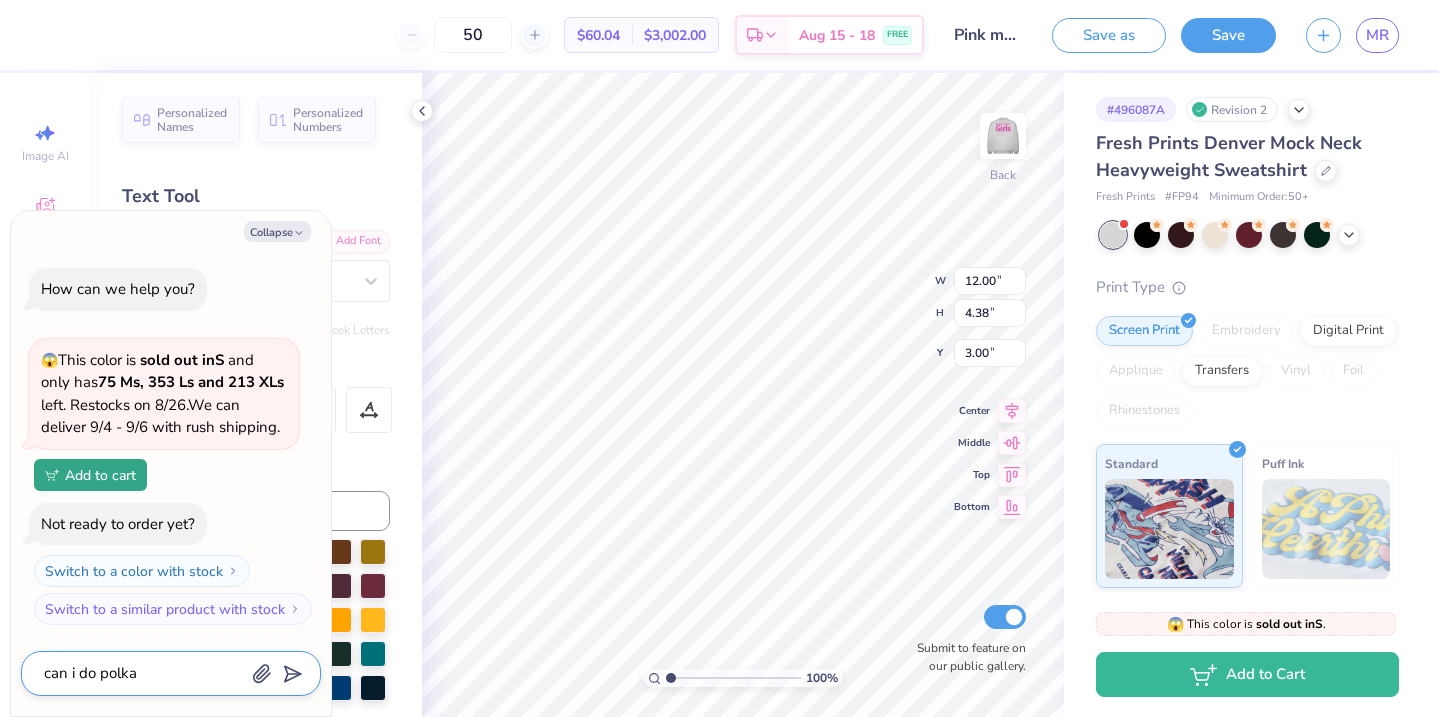 type on "can i do polka" 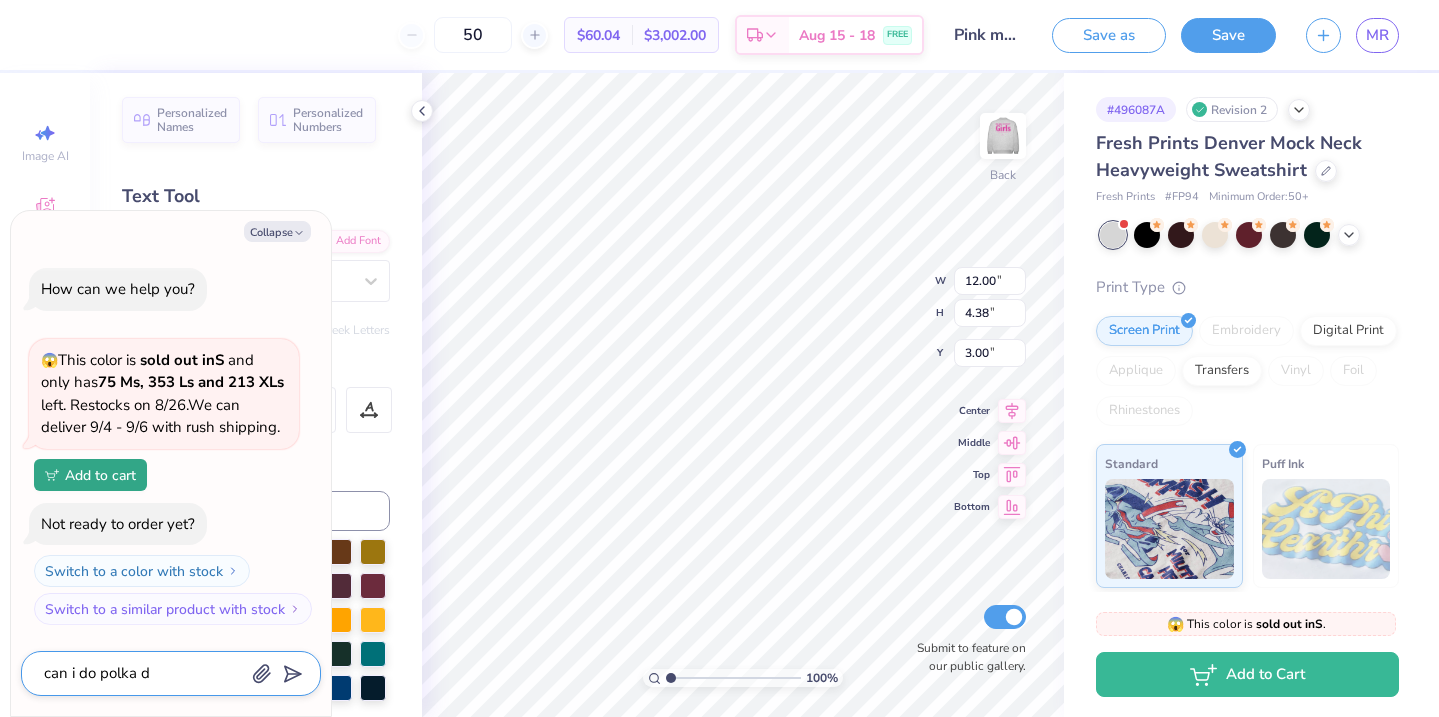 type on "can i do polka do" 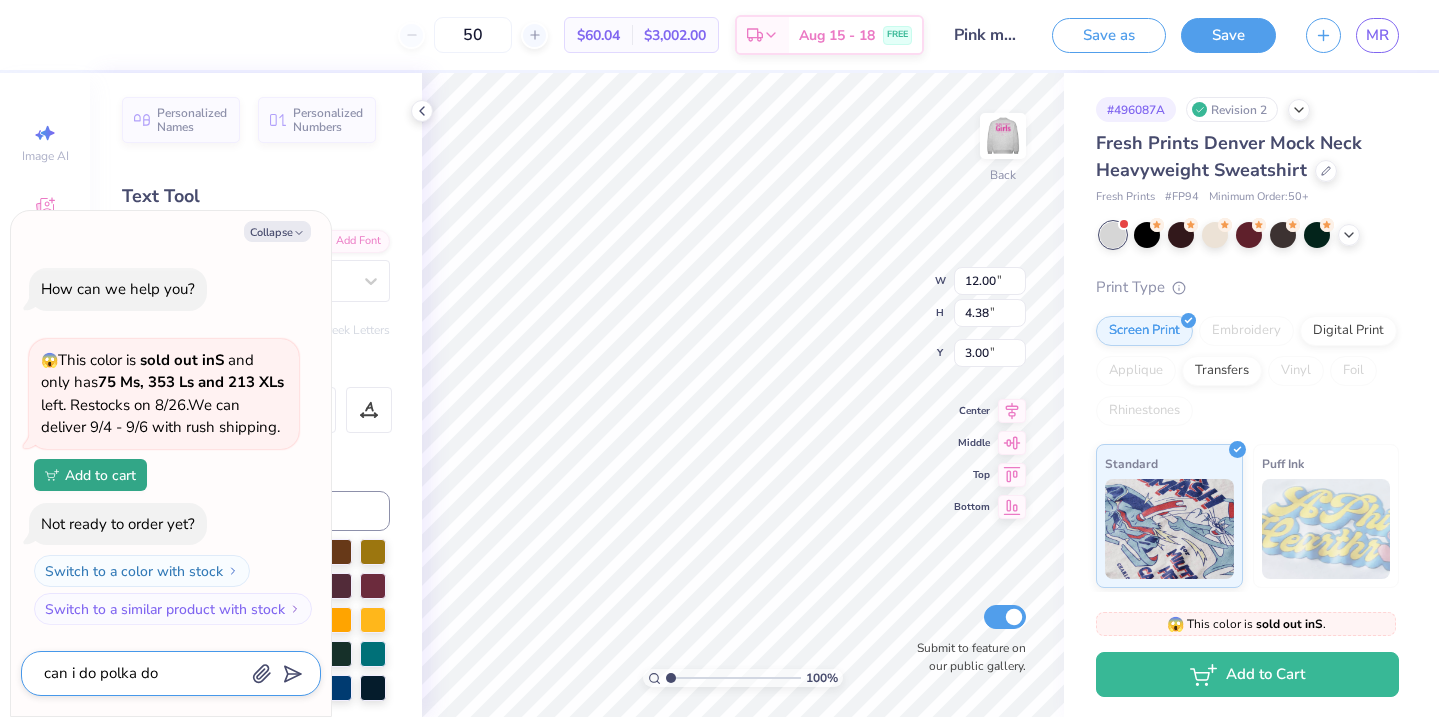 type on "can i do polka dot" 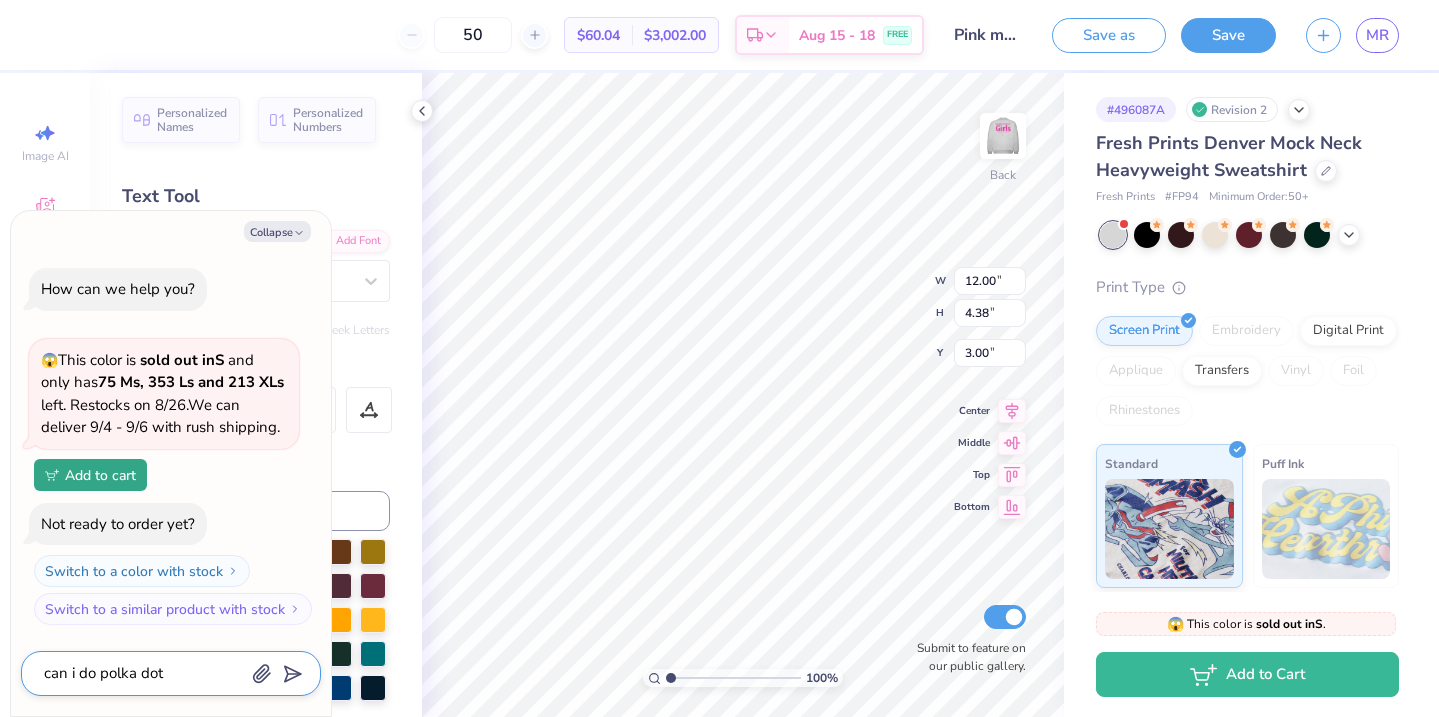 type on "can i do polka dot" 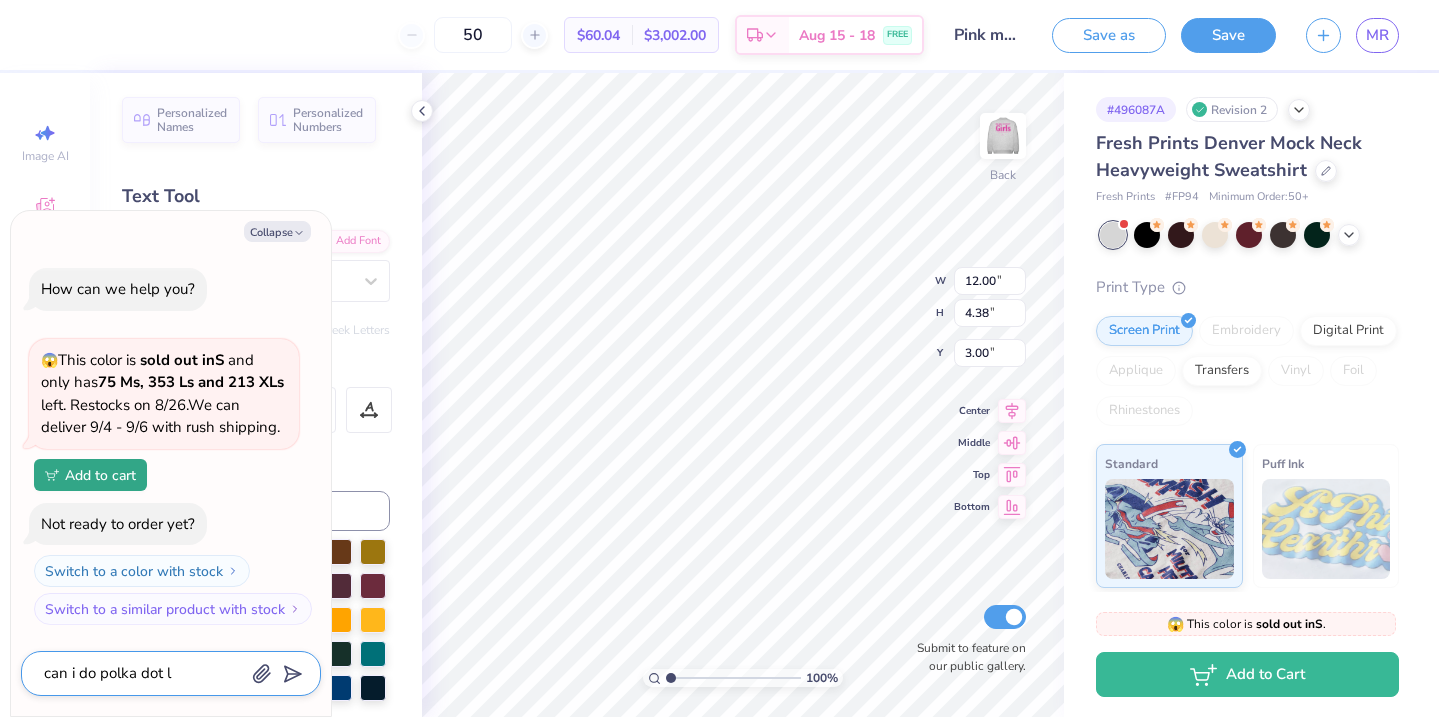 type on "can i do polka dot le" 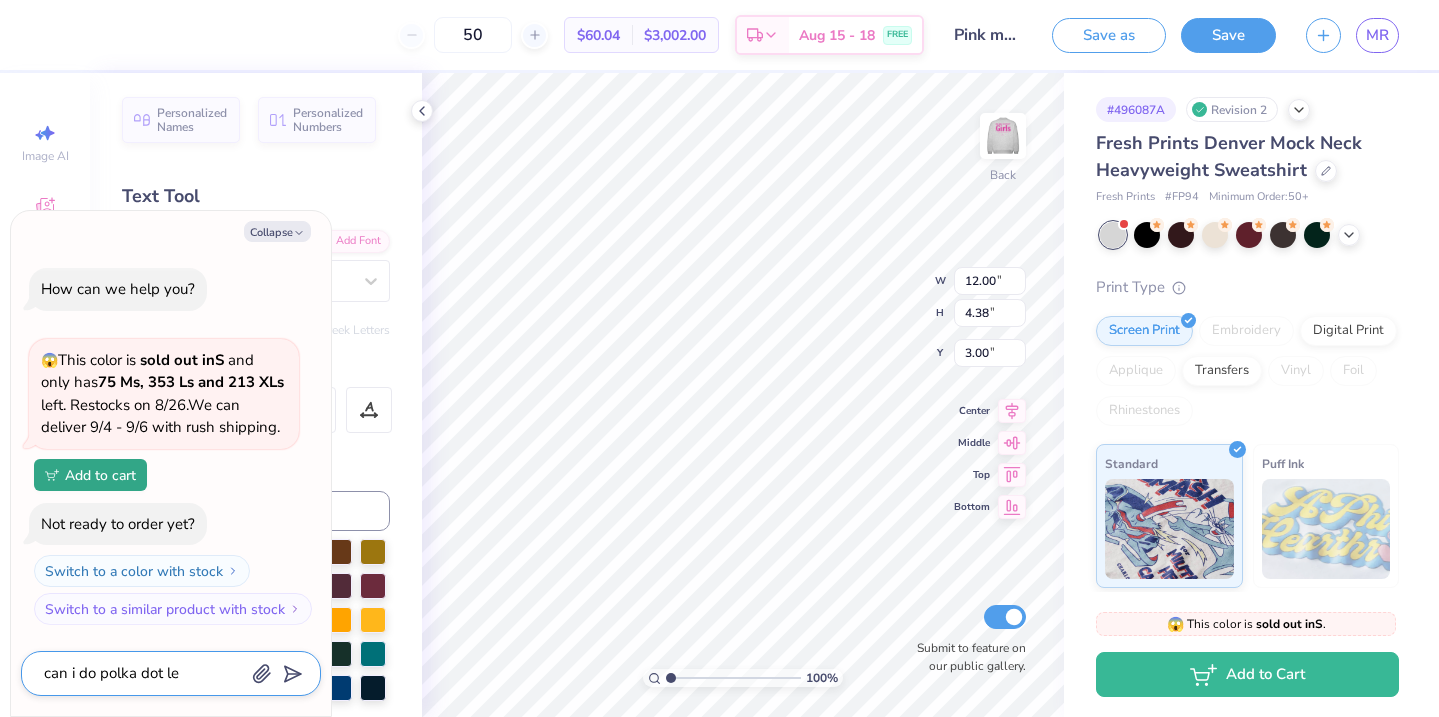 type on "can i do polka dot let" 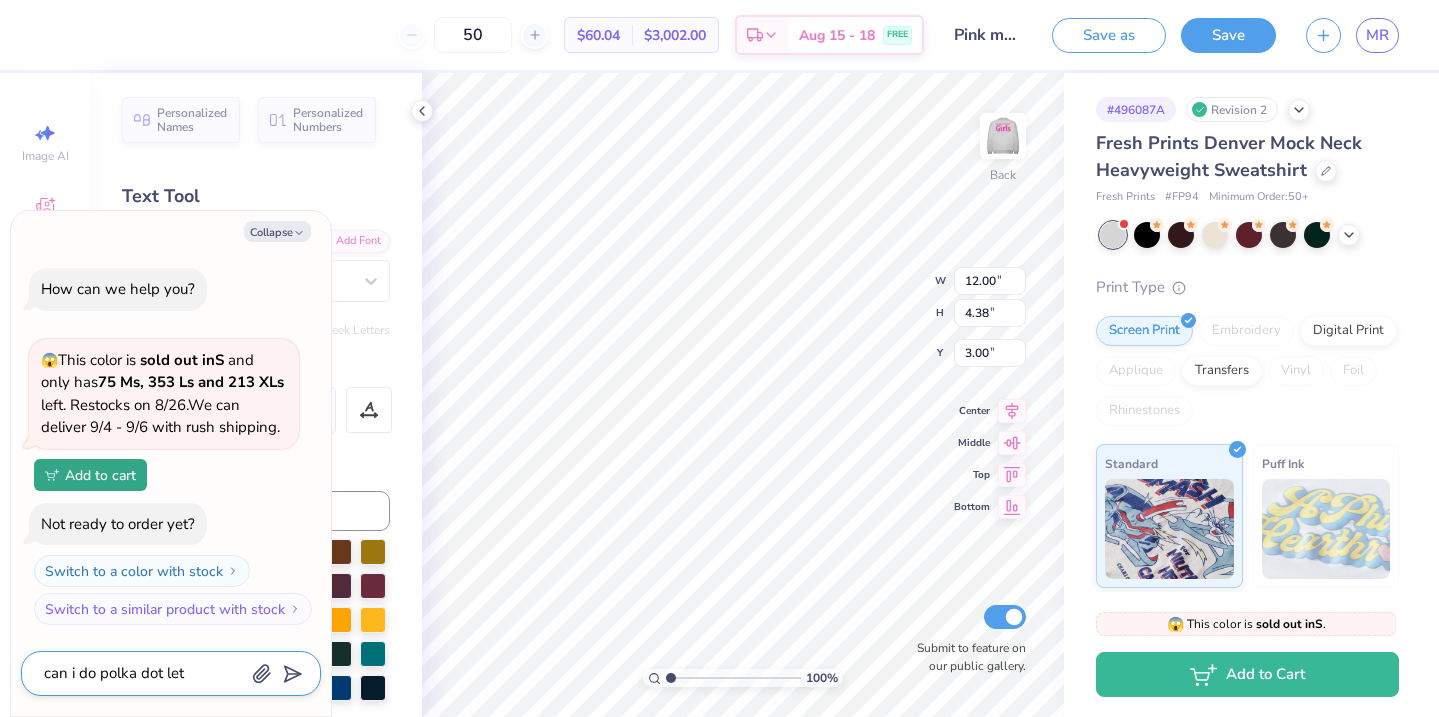 type on "can i do polka dot lett" 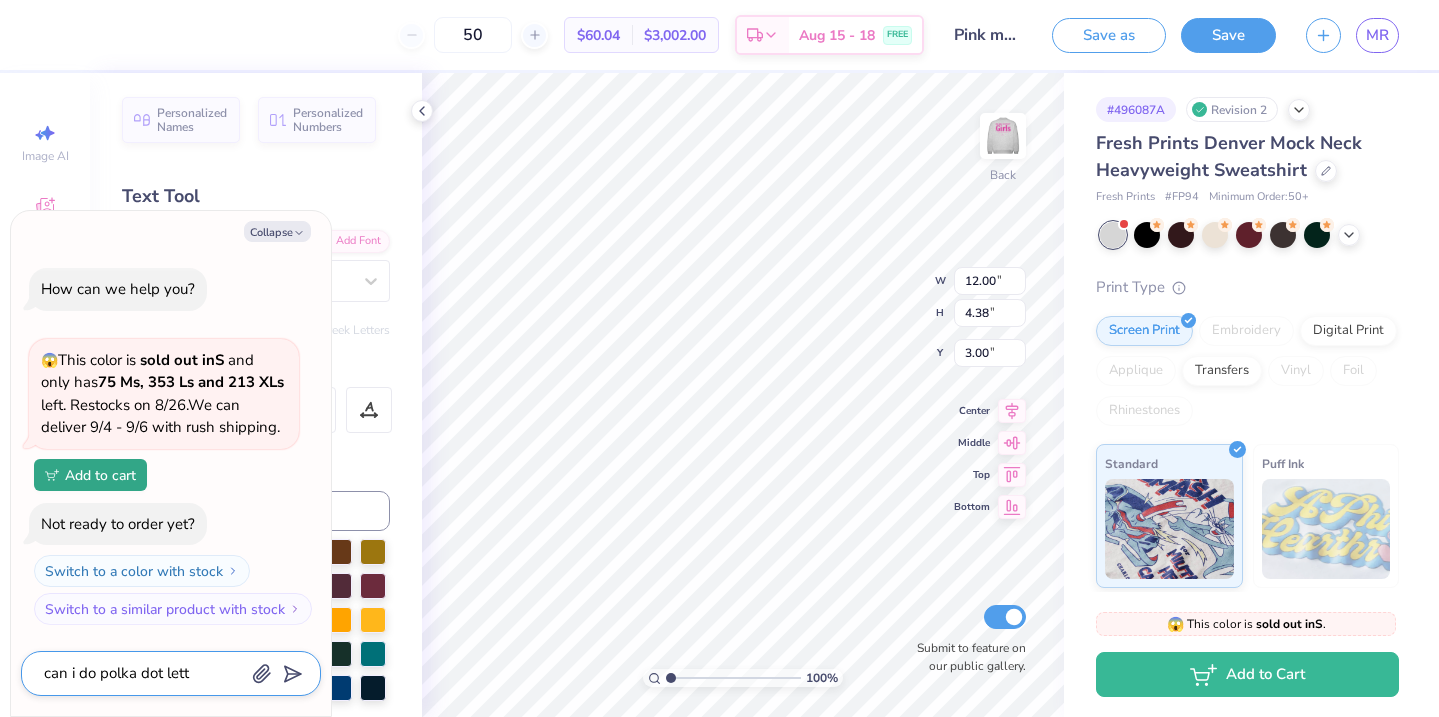 type on "can i do polka dot lette" 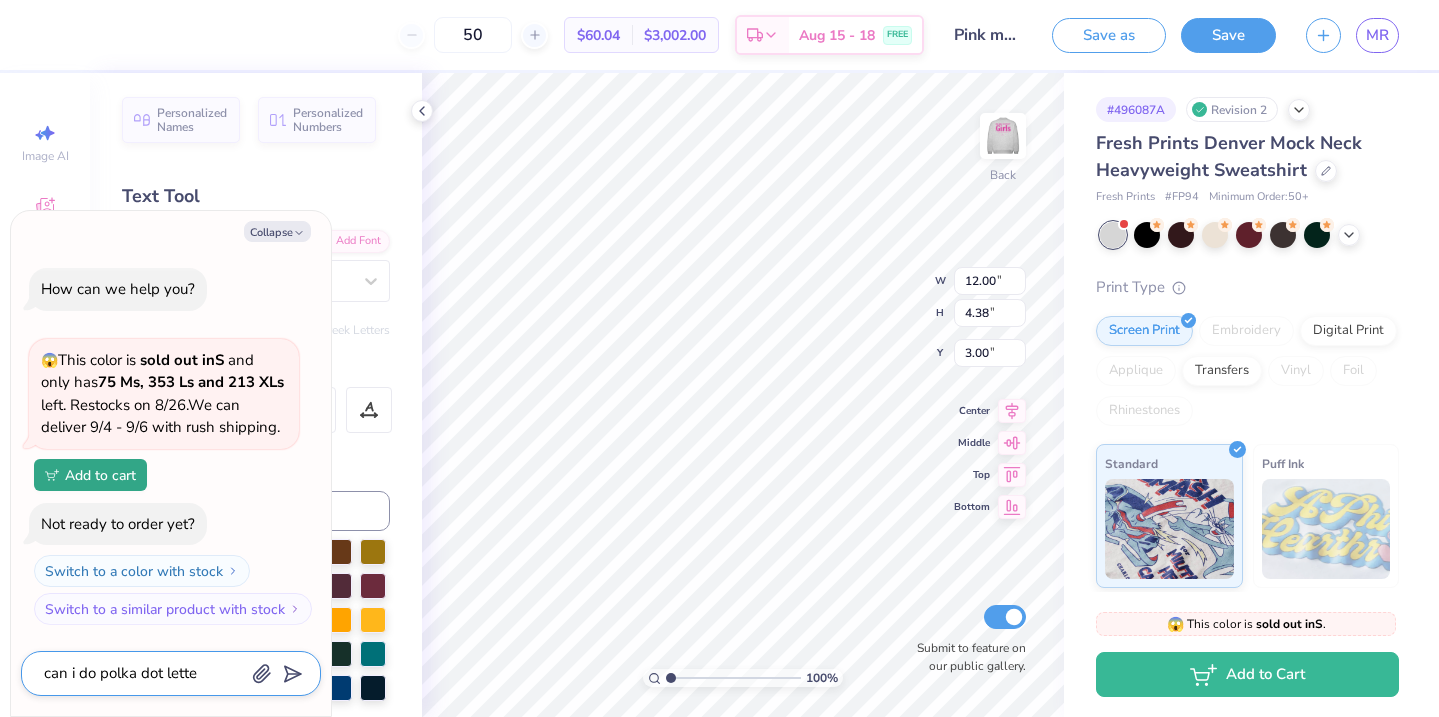 type on "can i do polka dot letter" 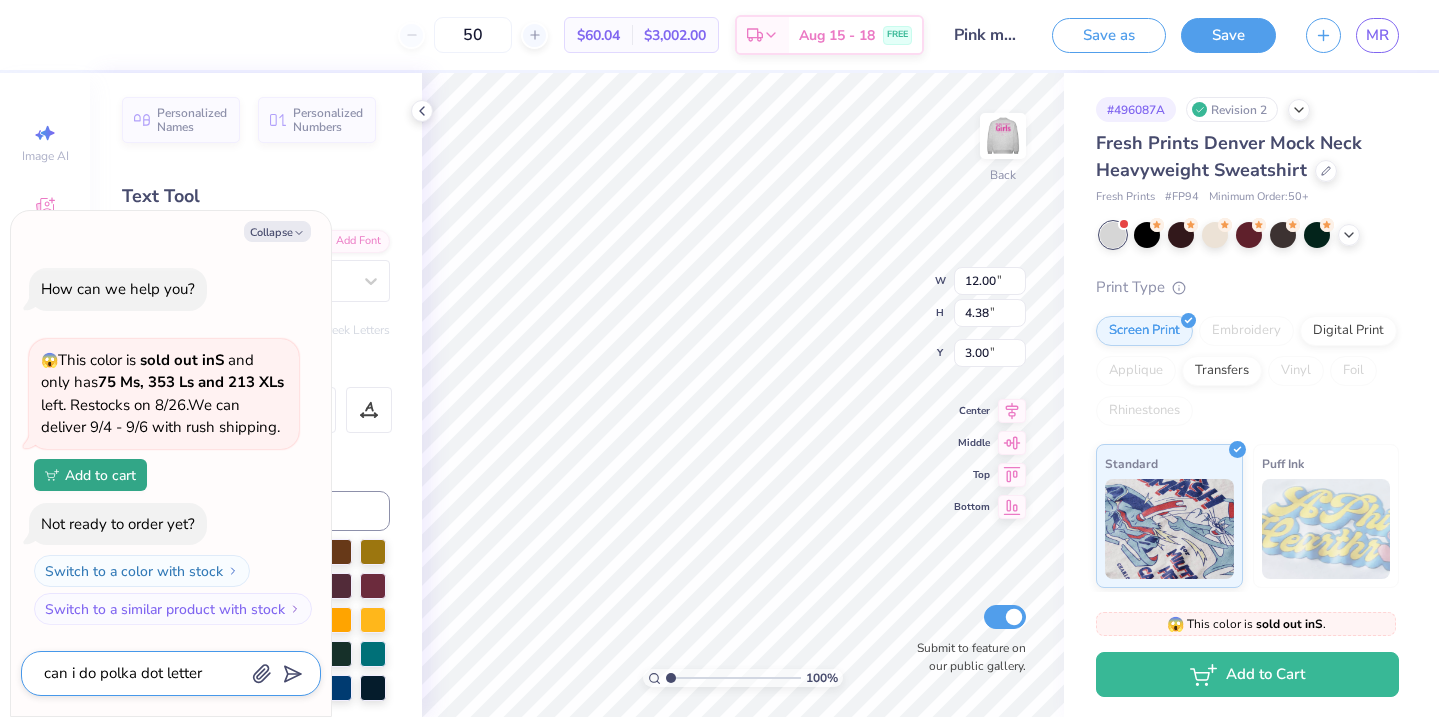 type on "can i do polka dot letters" 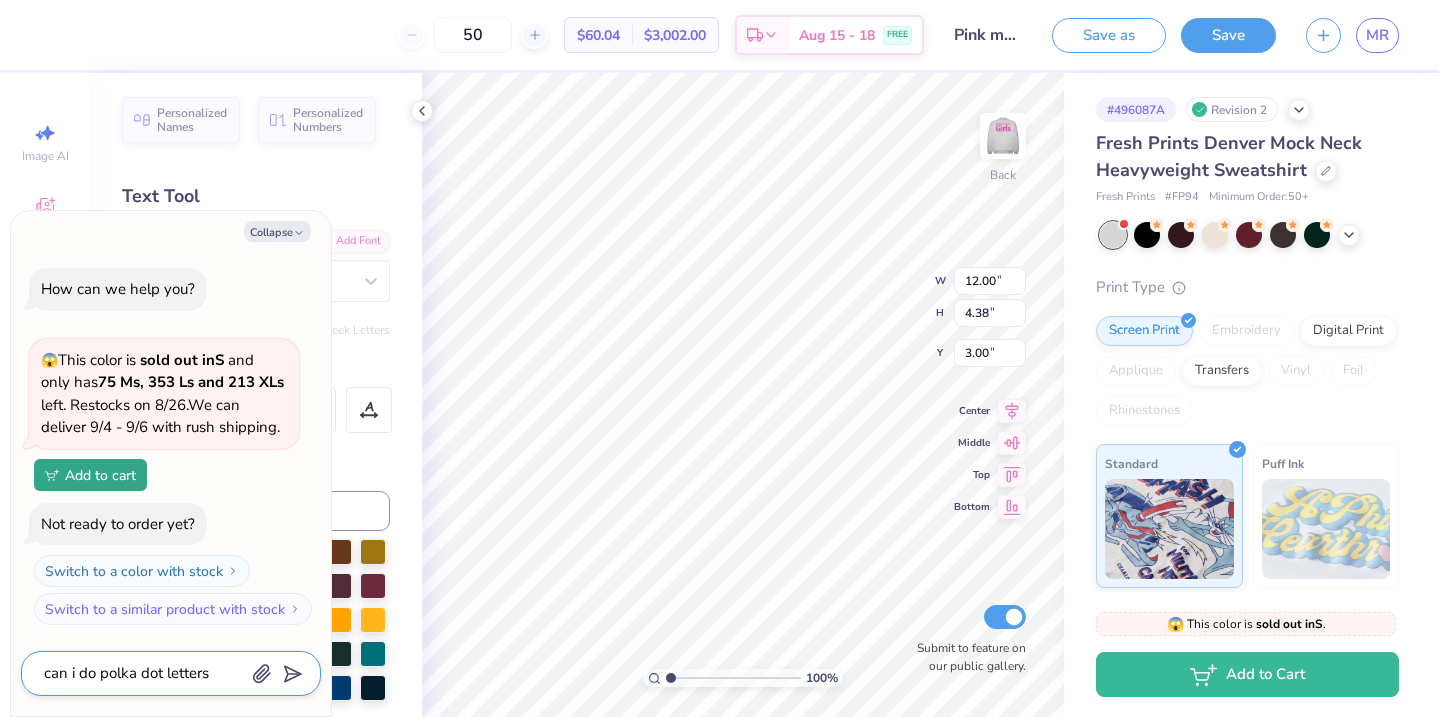 type on "can i do polka dot letters" 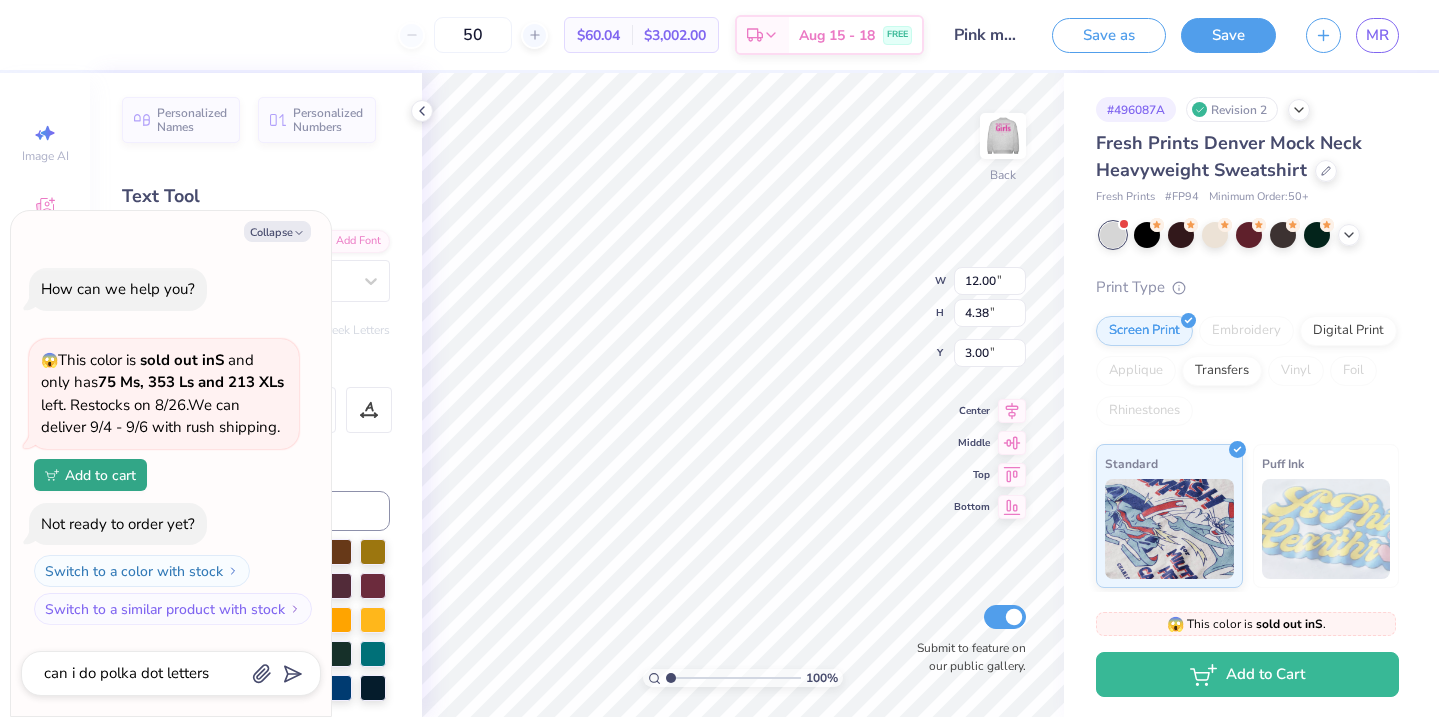 type on "x" 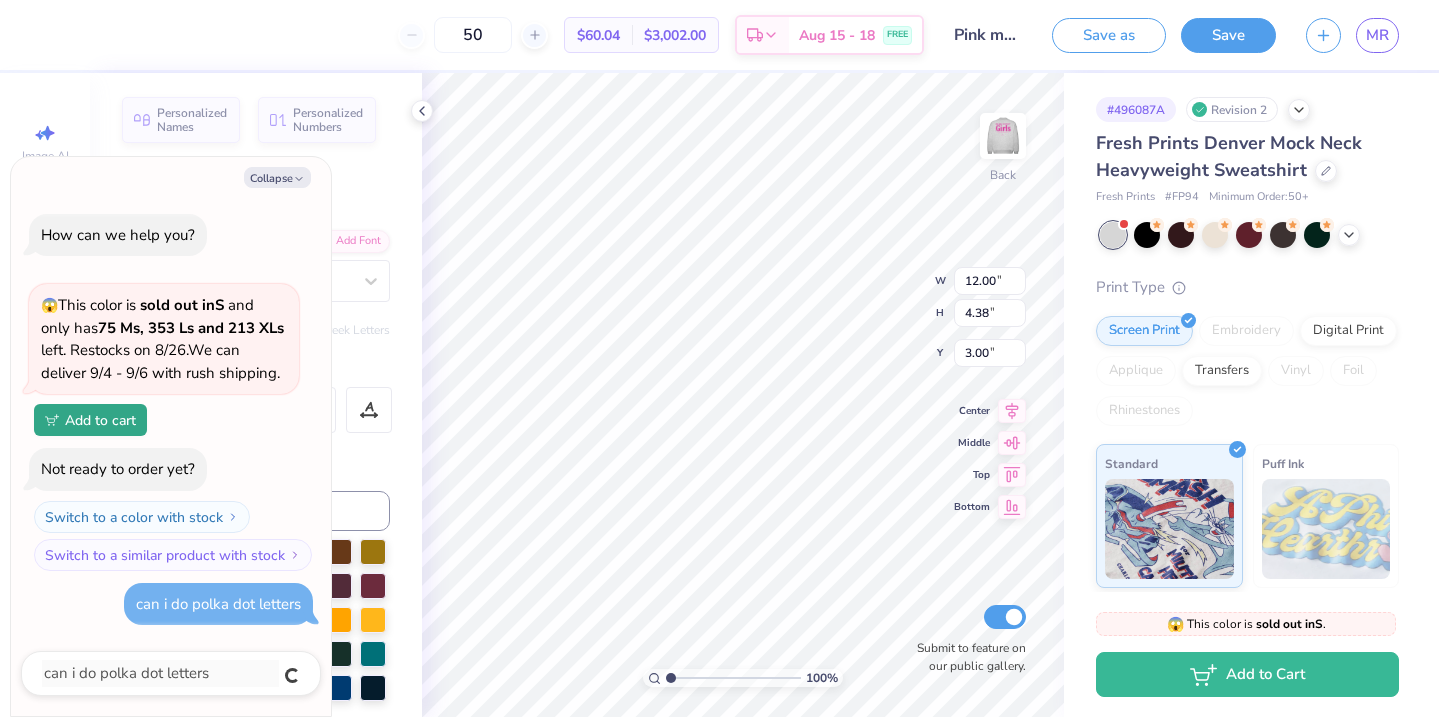 type 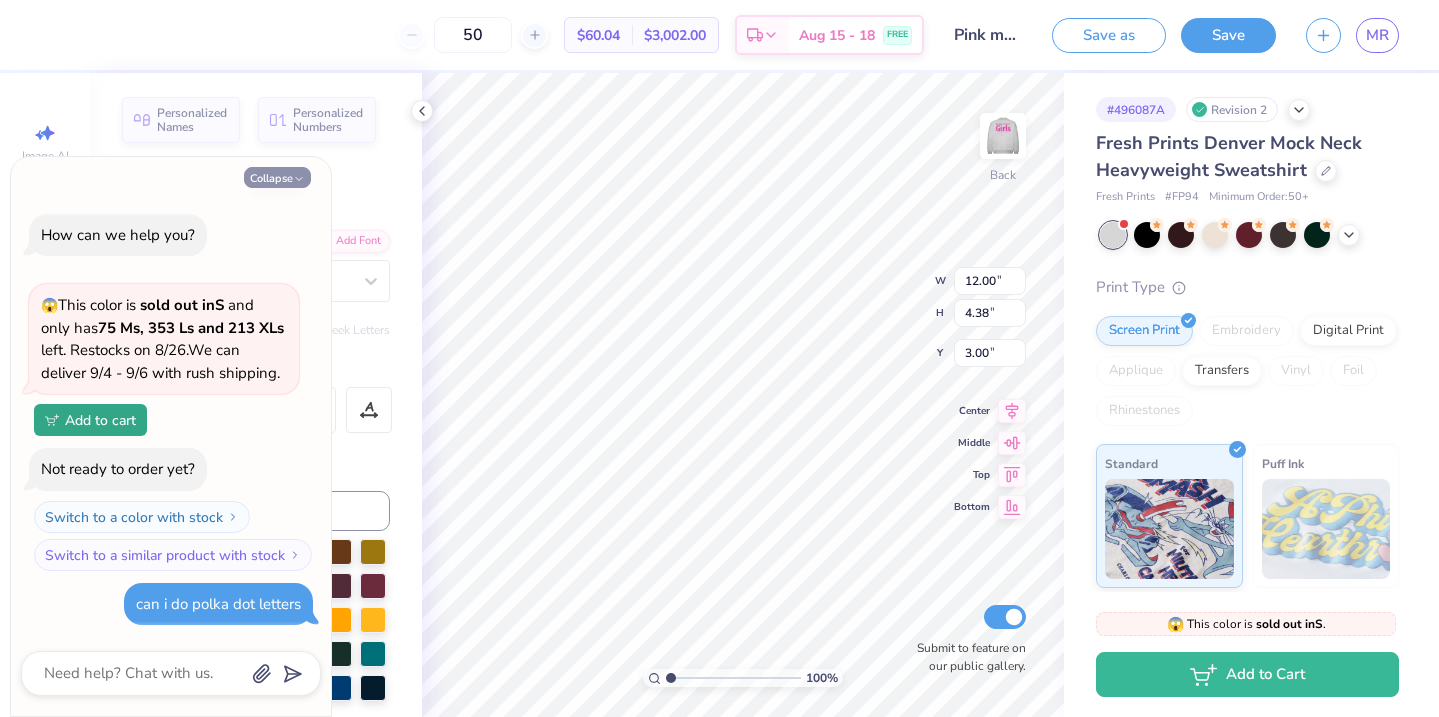 click on "Collapse" at bounding box center [277, 177] 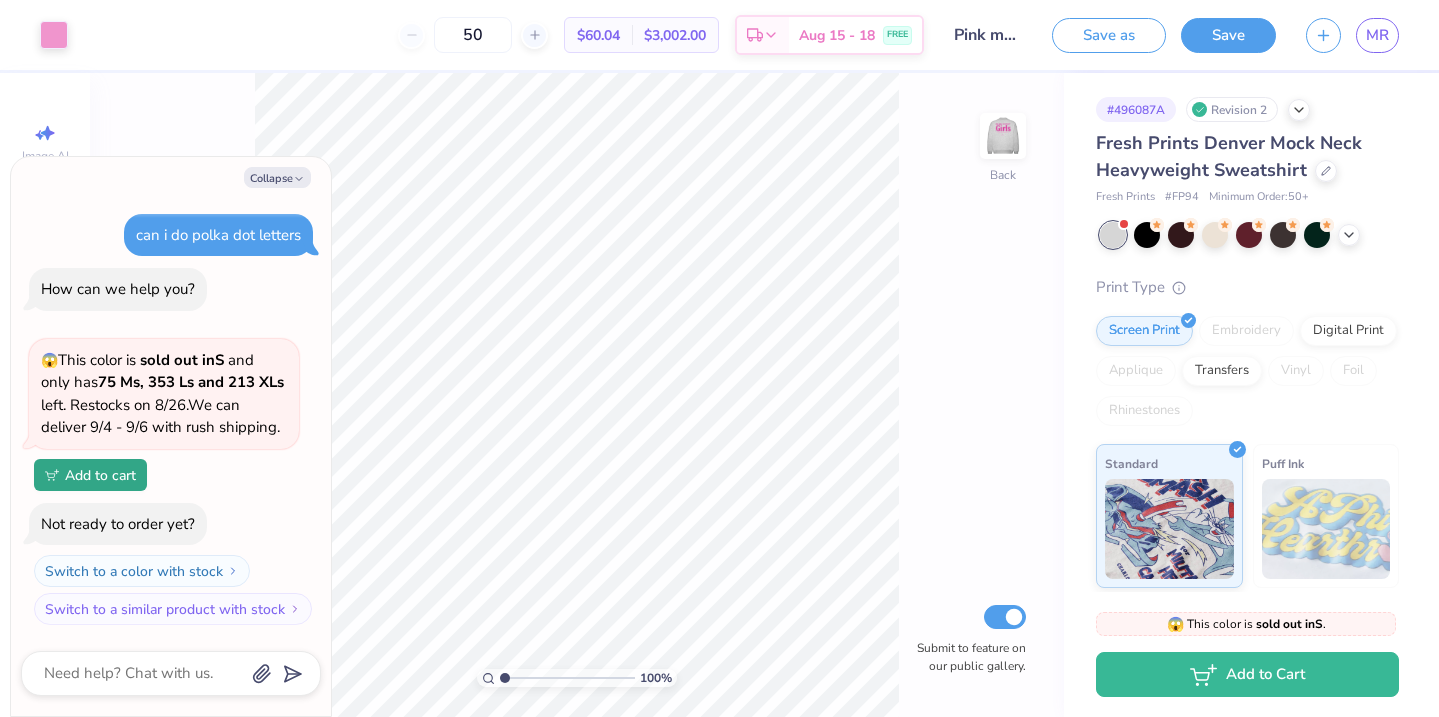 scroll, scrollTop: 0, scrollLeft: 0, axis: both 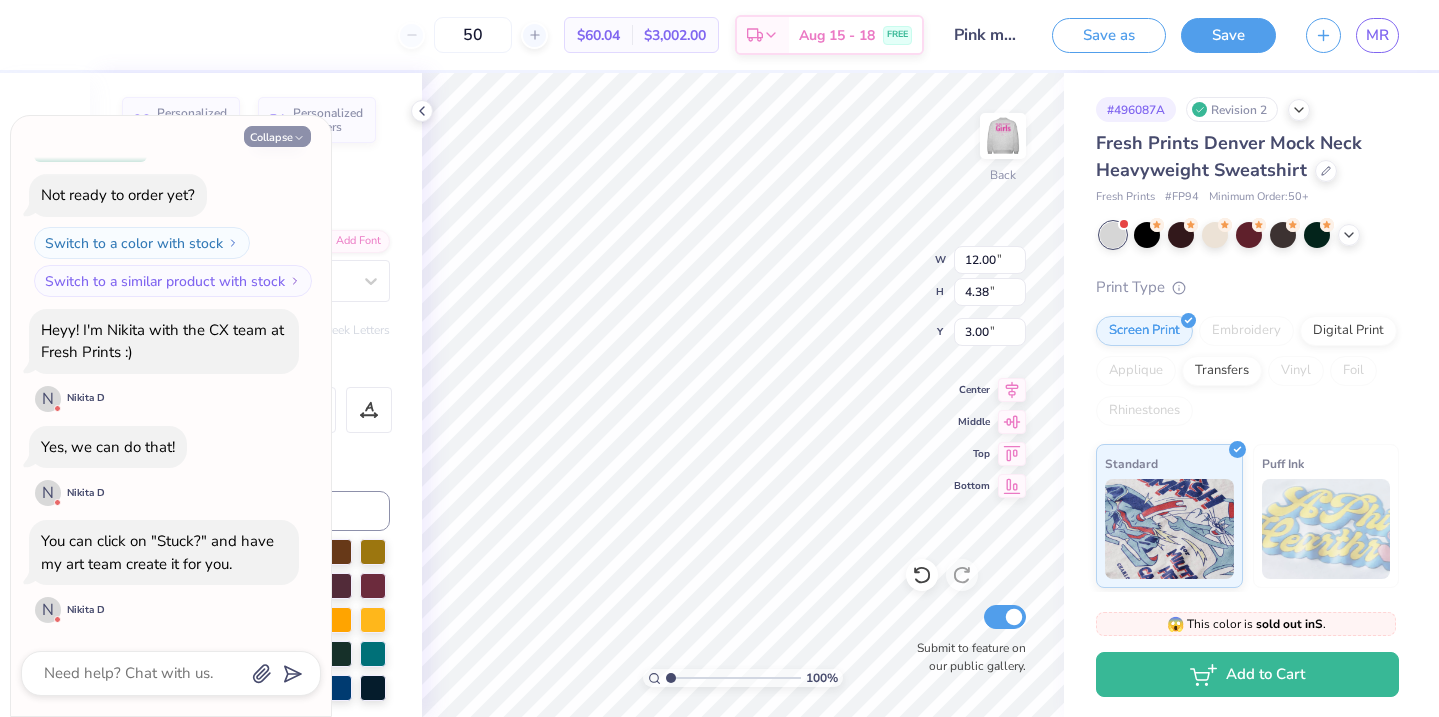click on "Collapse" at bounding box center (277, 136) 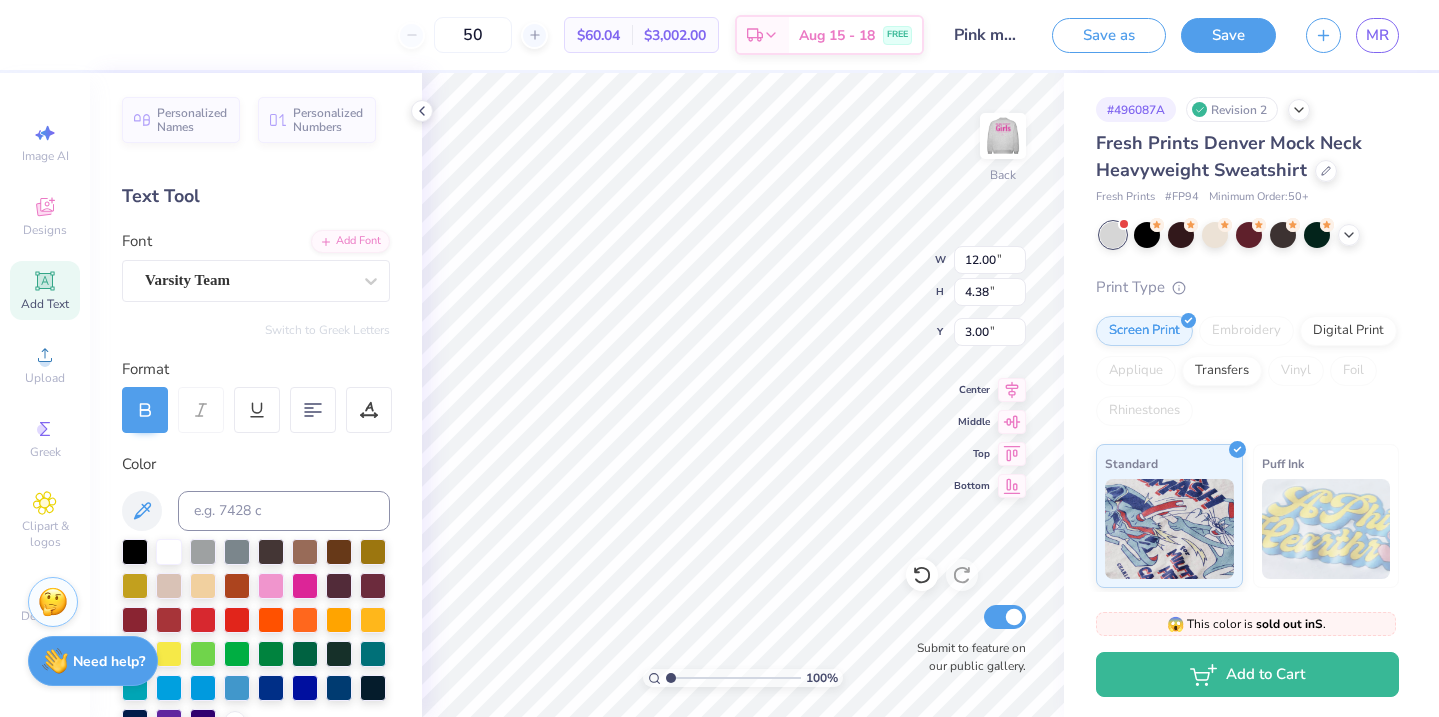 click on "Need help?  Chat with us." at bounding box center [93, 661] 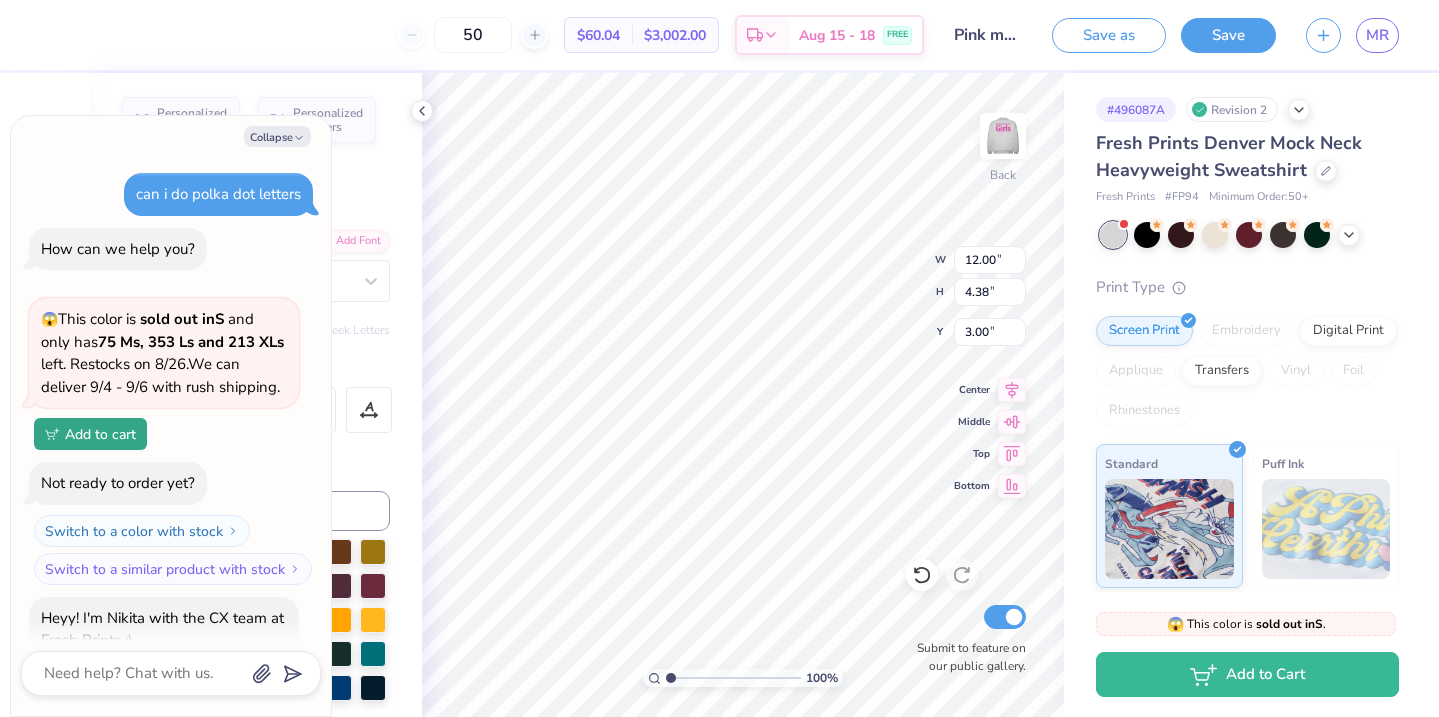 scroll, scrollTop: 288, scrollLeft: 0, axis: vertical 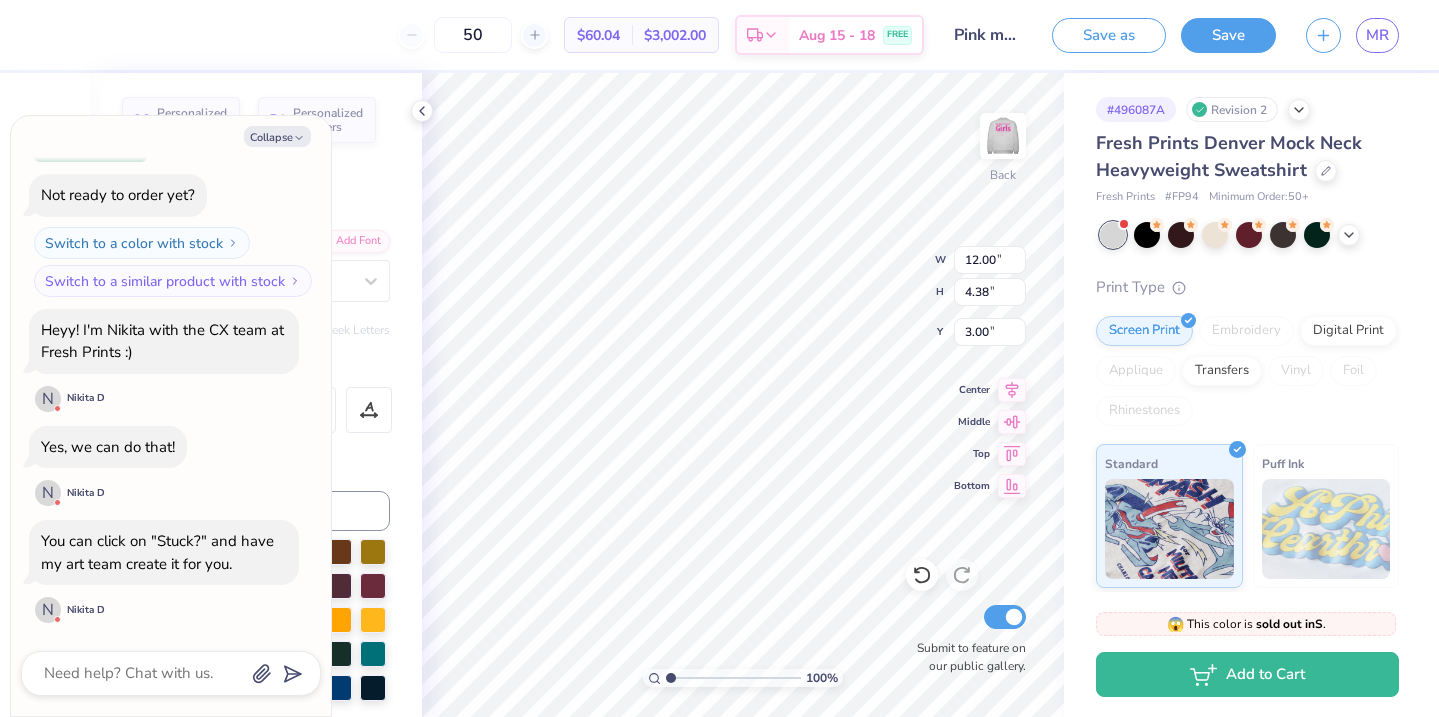 click on "can i do polka dot letters How can we help you? 😱 This color is   sold out in  S   and only has  75 Ms, 353 Ls and 213 XLs   left . Restocks on 8/26.  We can deliver 9/4 - 9/6 with rush shipping. Add to cart Not ready to order yet? Switch to a color with stock Switch to a similar product with stock Heyy! I'm [NAME] with the CX team at Fresh Prints :) N [NAME]  D Yes, we can do that! N [NAME]  D You can click on "Stuck?" and have my art team create it for you. N [NAME]  D" at bounding box center (171, 255) 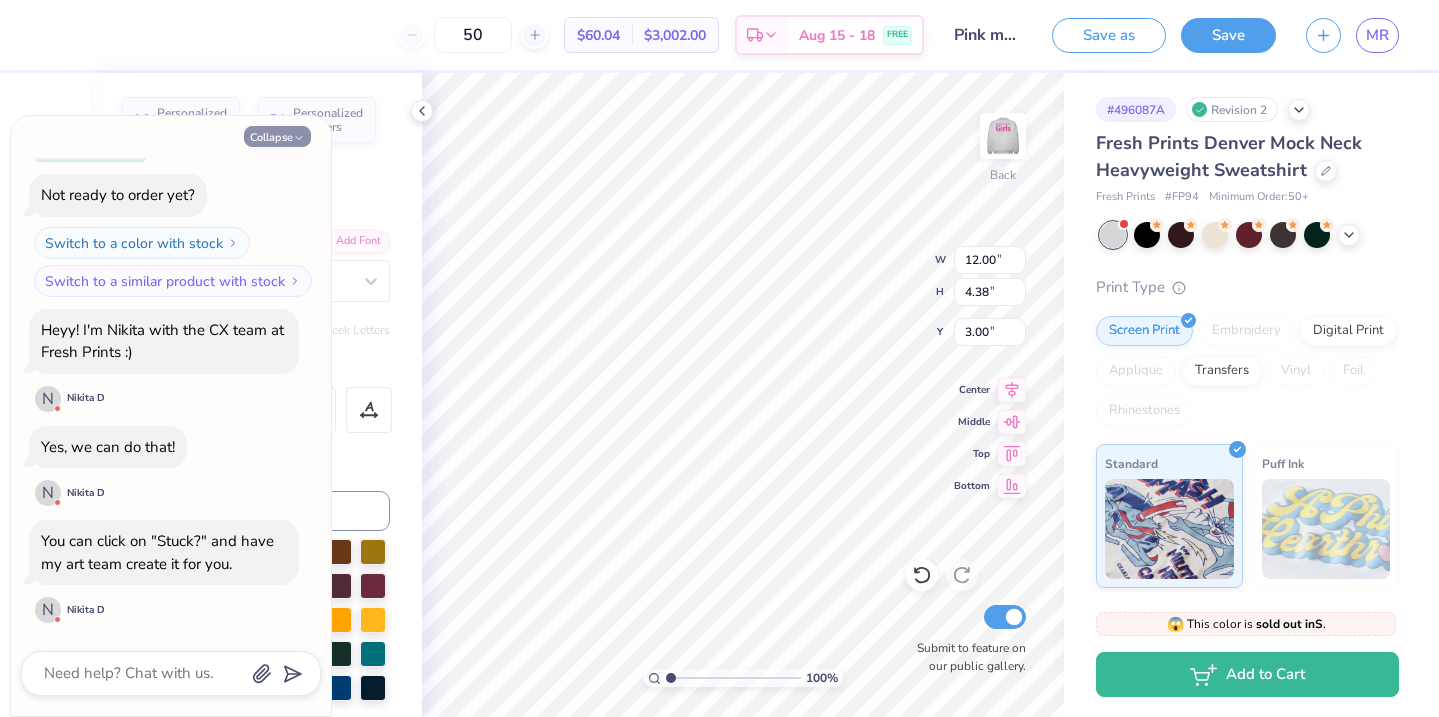 click on "Collapse" at bounding box center [277, 136] 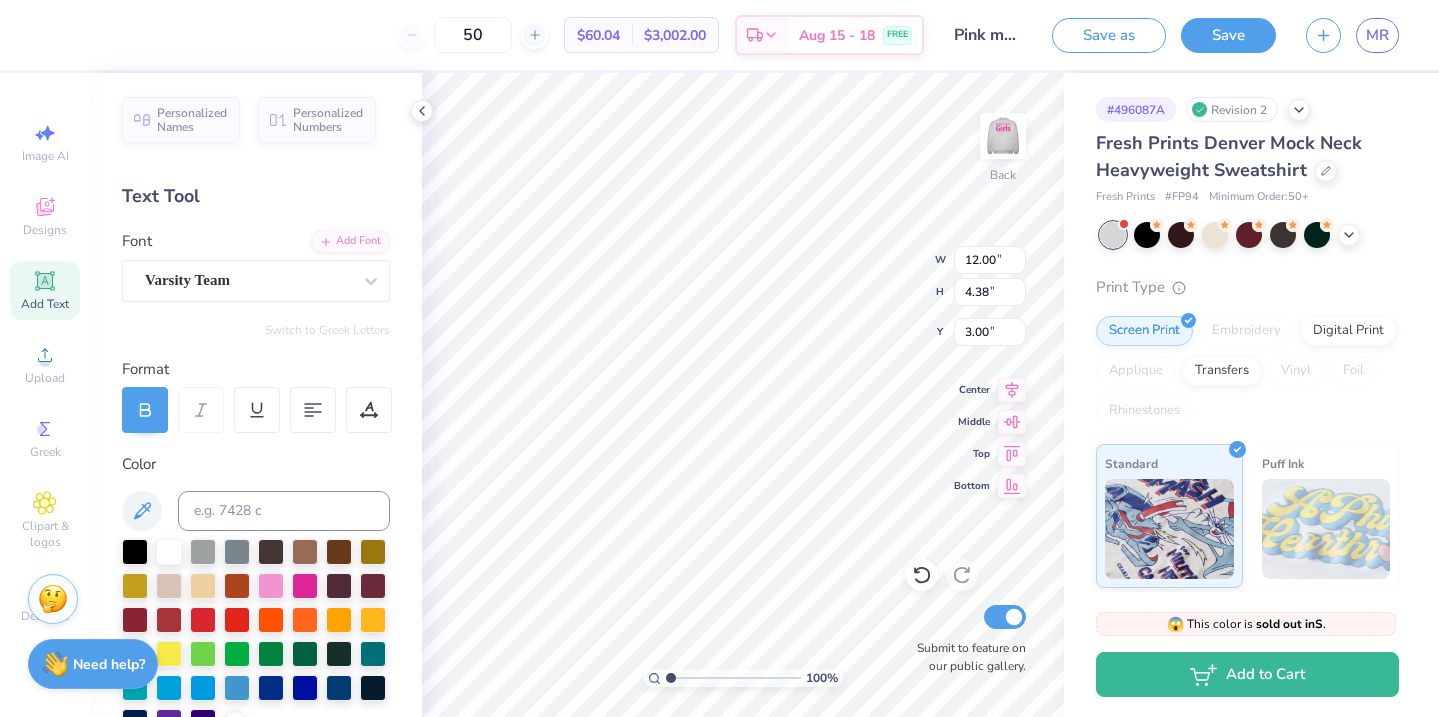 click at bounding box center [53, 599] 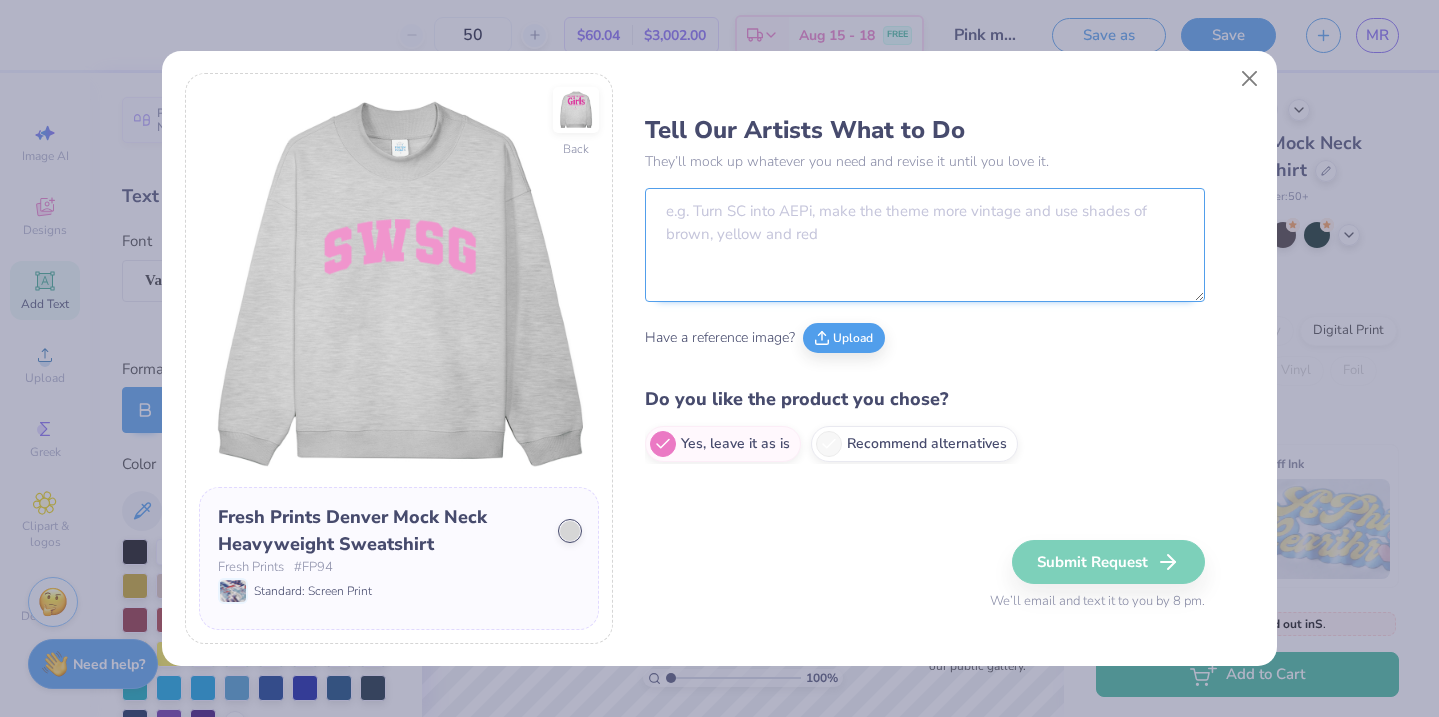 click at bounding box center [925, 245] 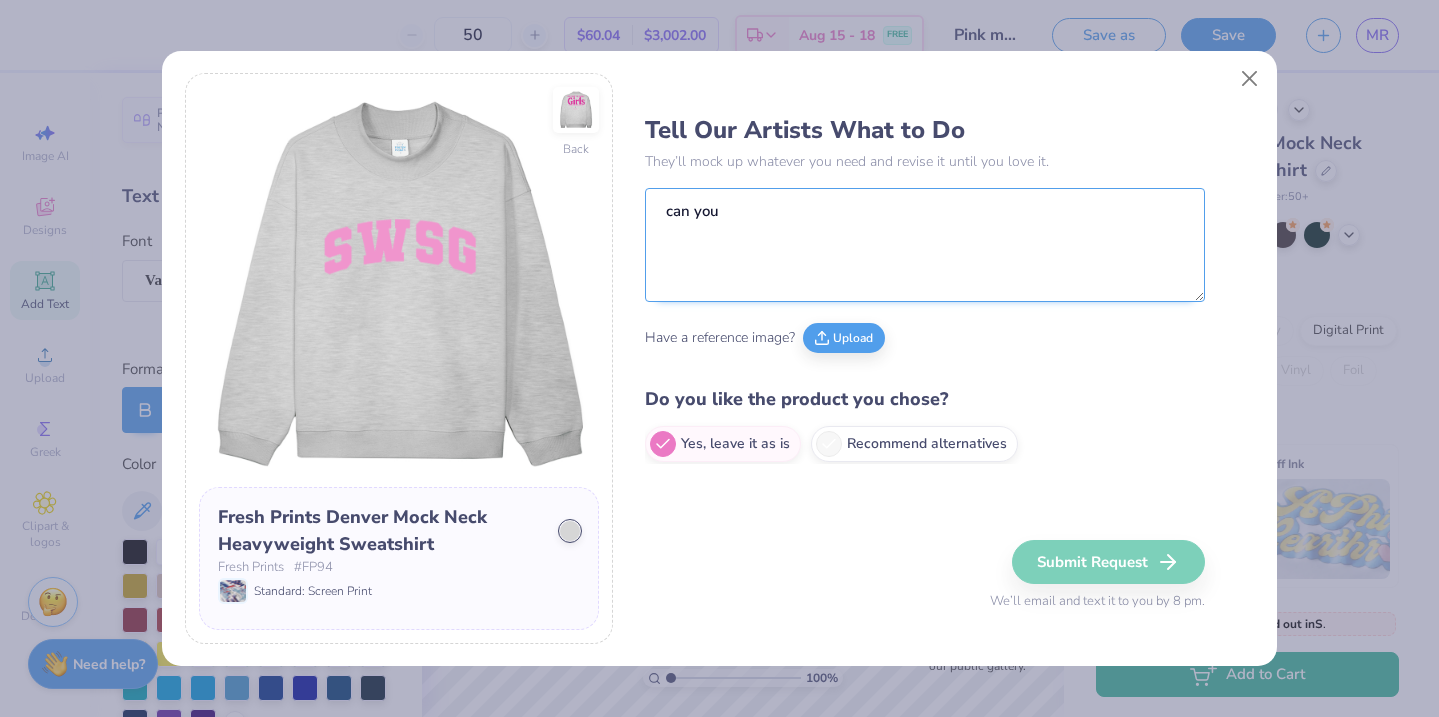 type on "can you" 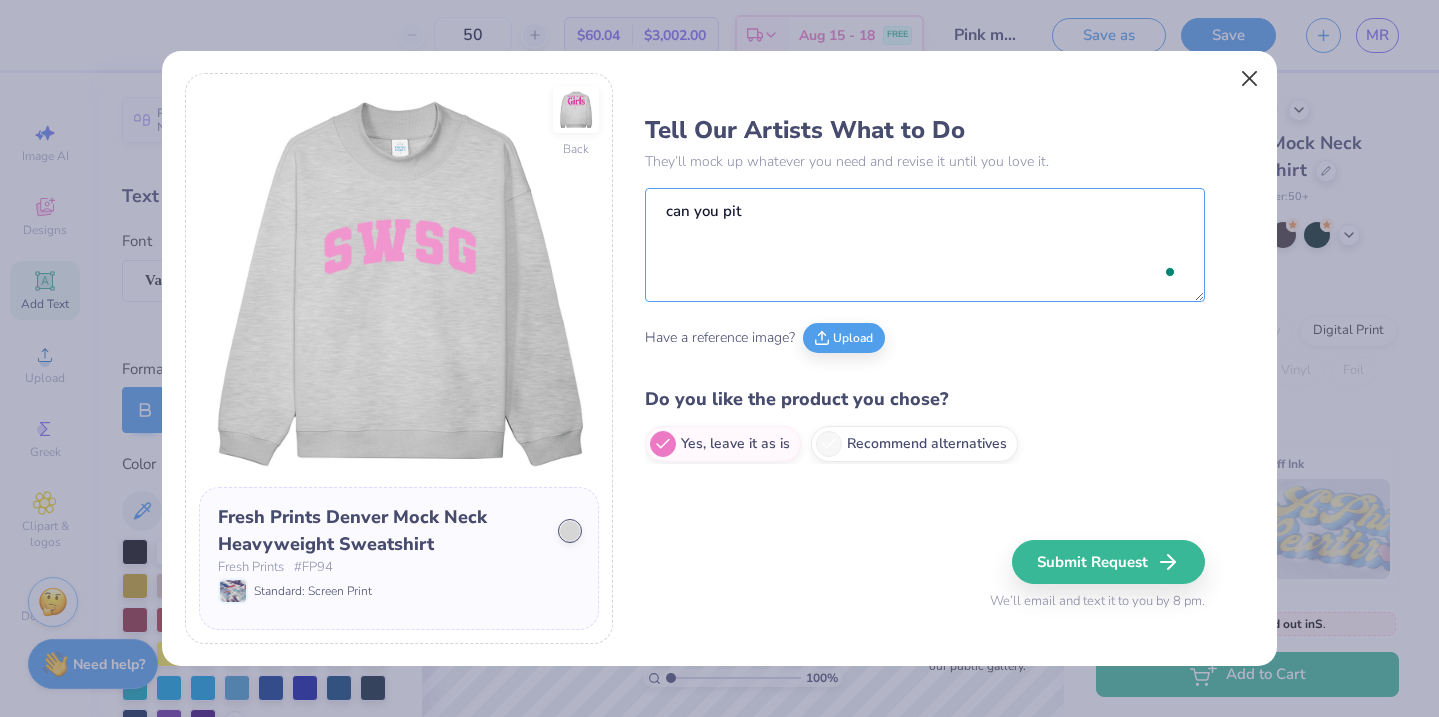 click on "can you" at bounding box center [925, 245] 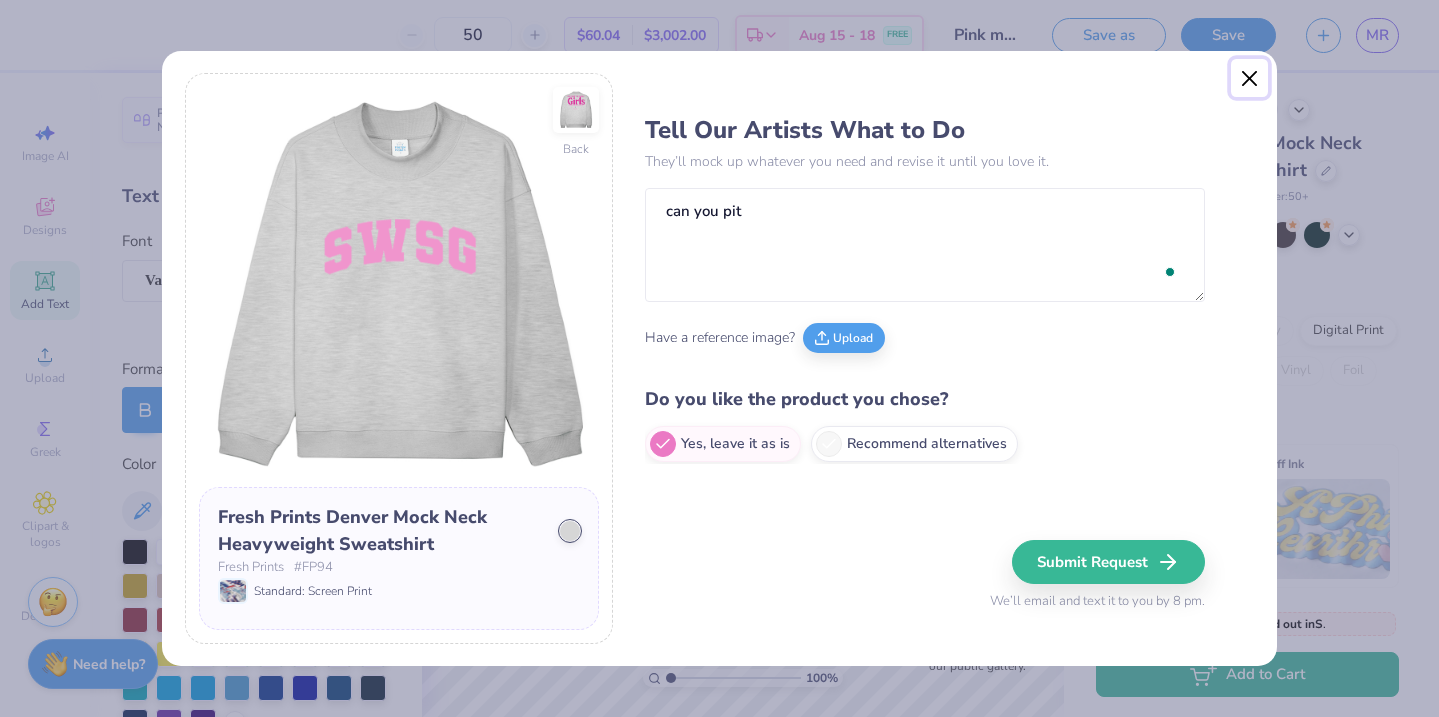click at bounding box center (1250, 78) 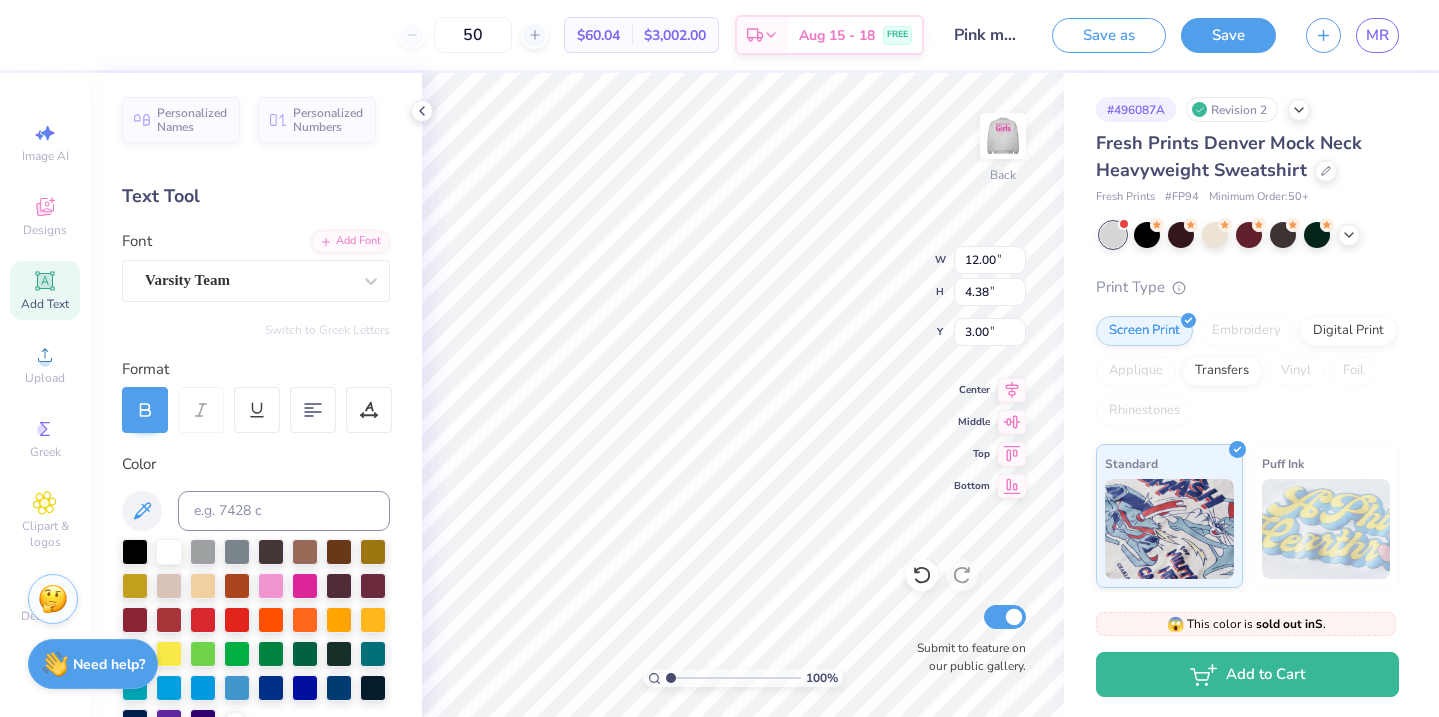 click at bounding box center (53, 599) 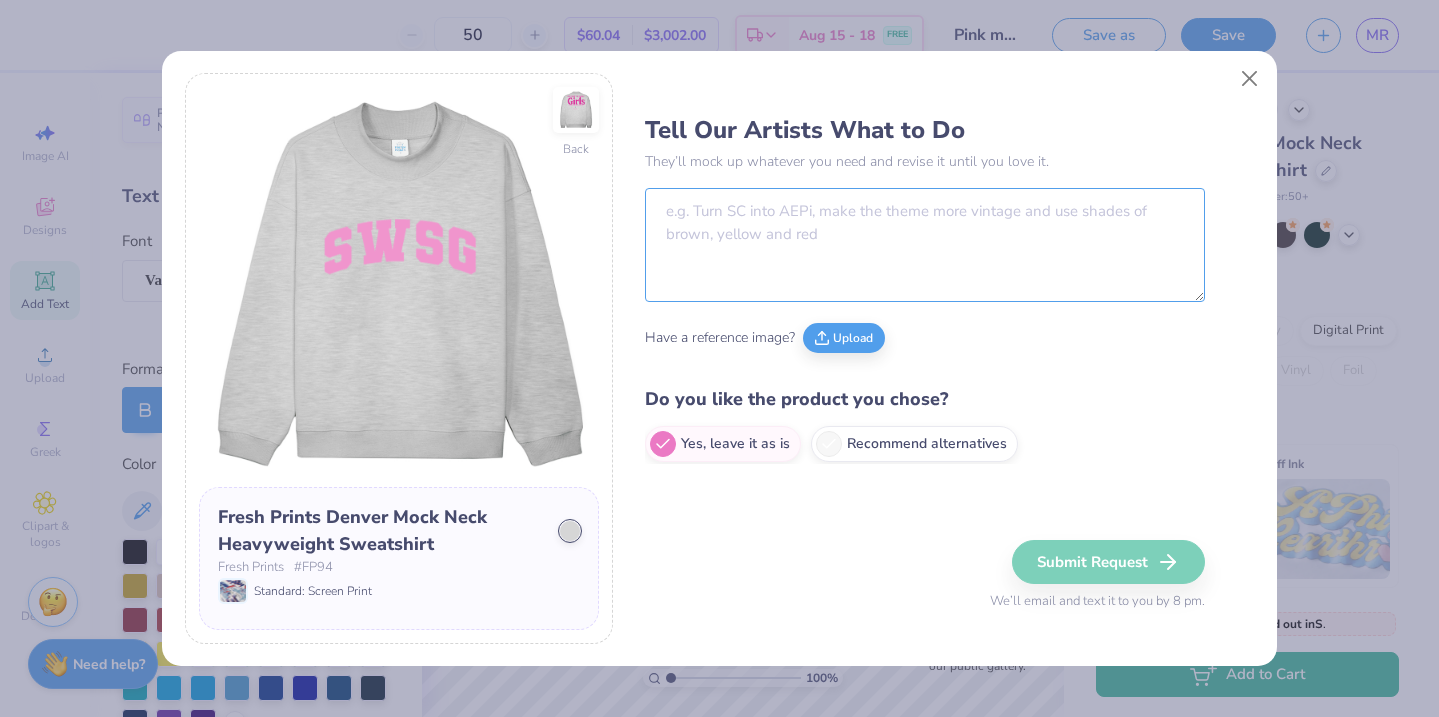 drag, startPoint x: 809, startPoint y: 217, endPoint x: 905, endPoint y: 55, distance: 188.30826 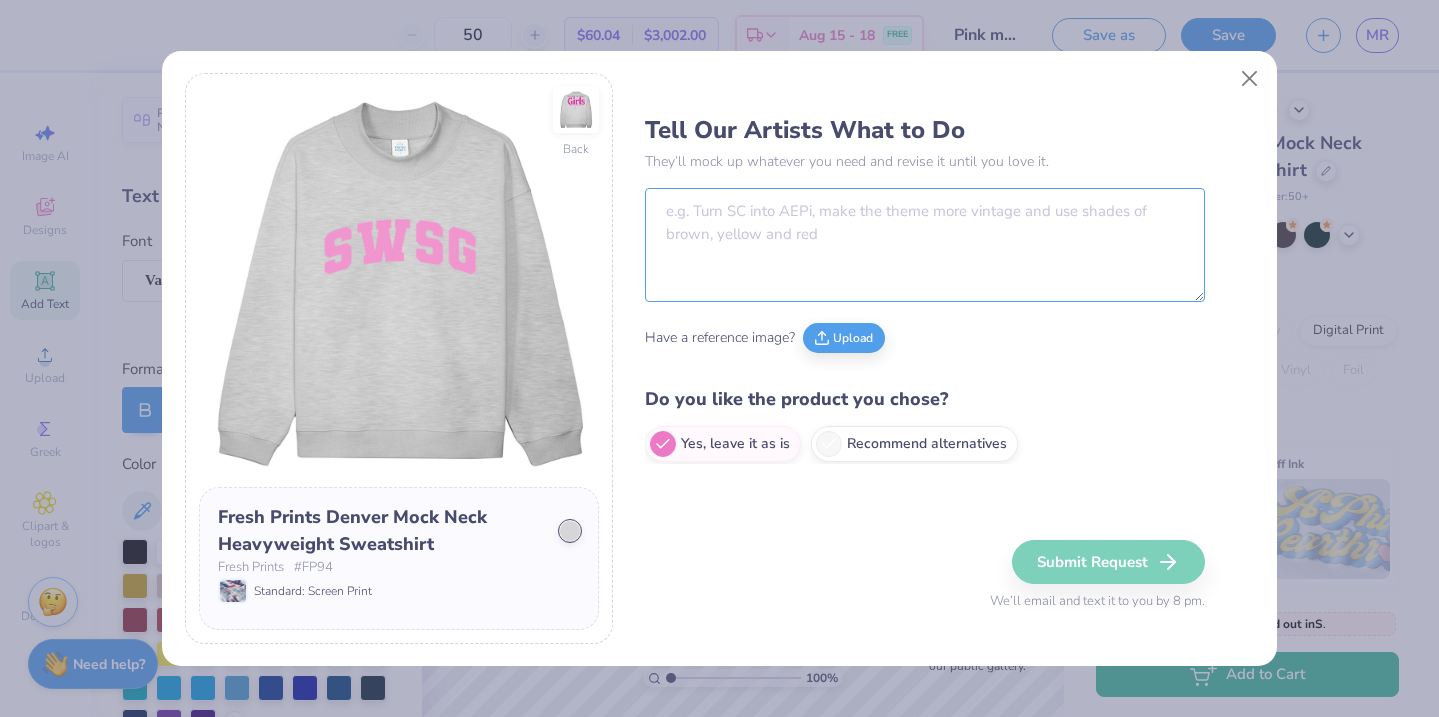 click at bounding box center [925, 245] 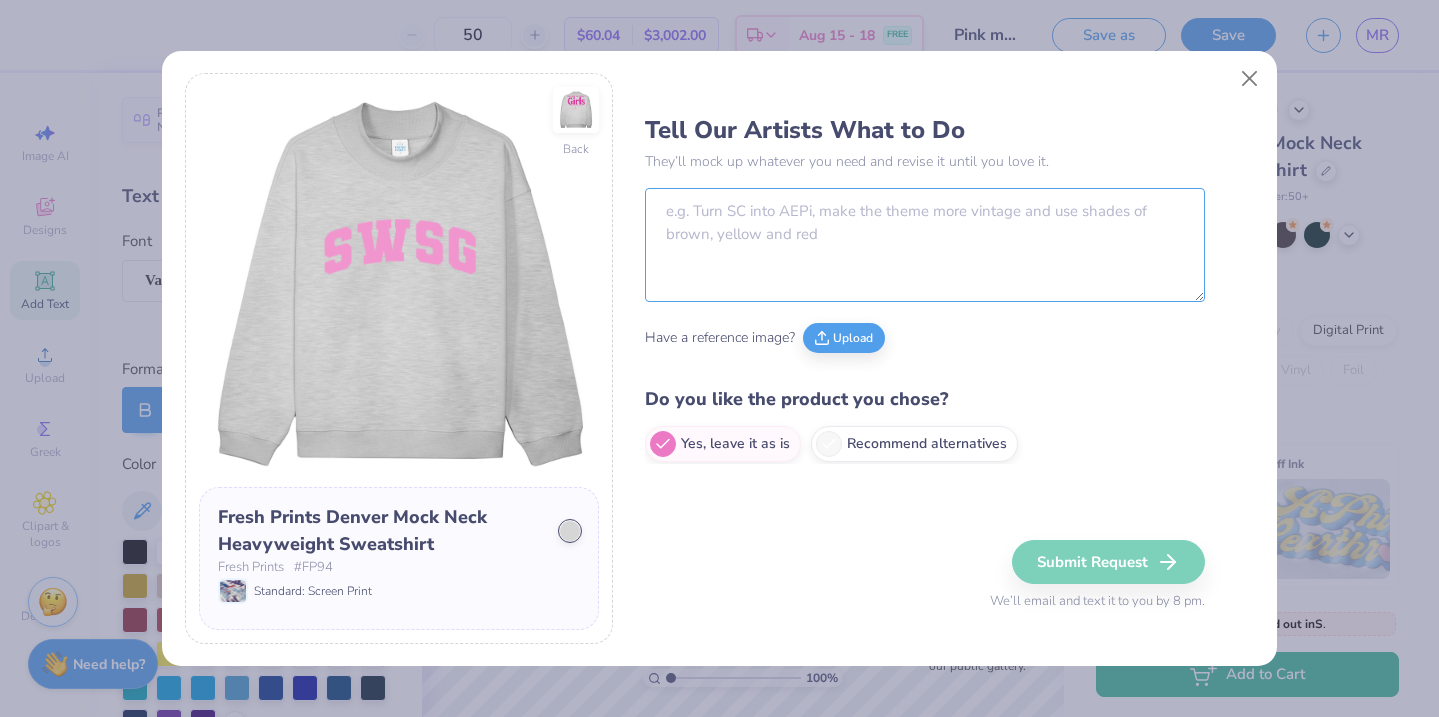 click at bounding box center [925, 245] 